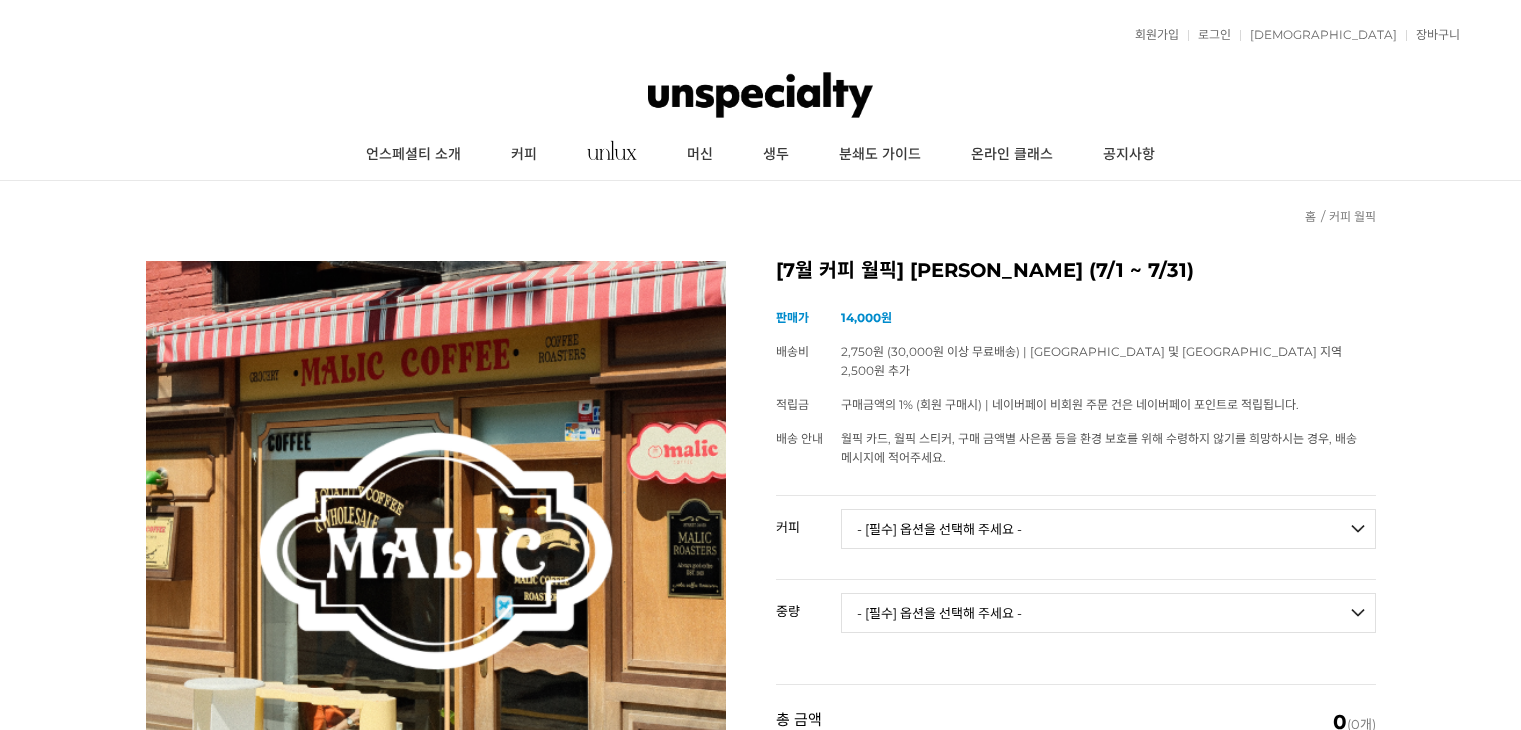 scroll, scrollTop: 0, scrollLeft: 0, axis: both 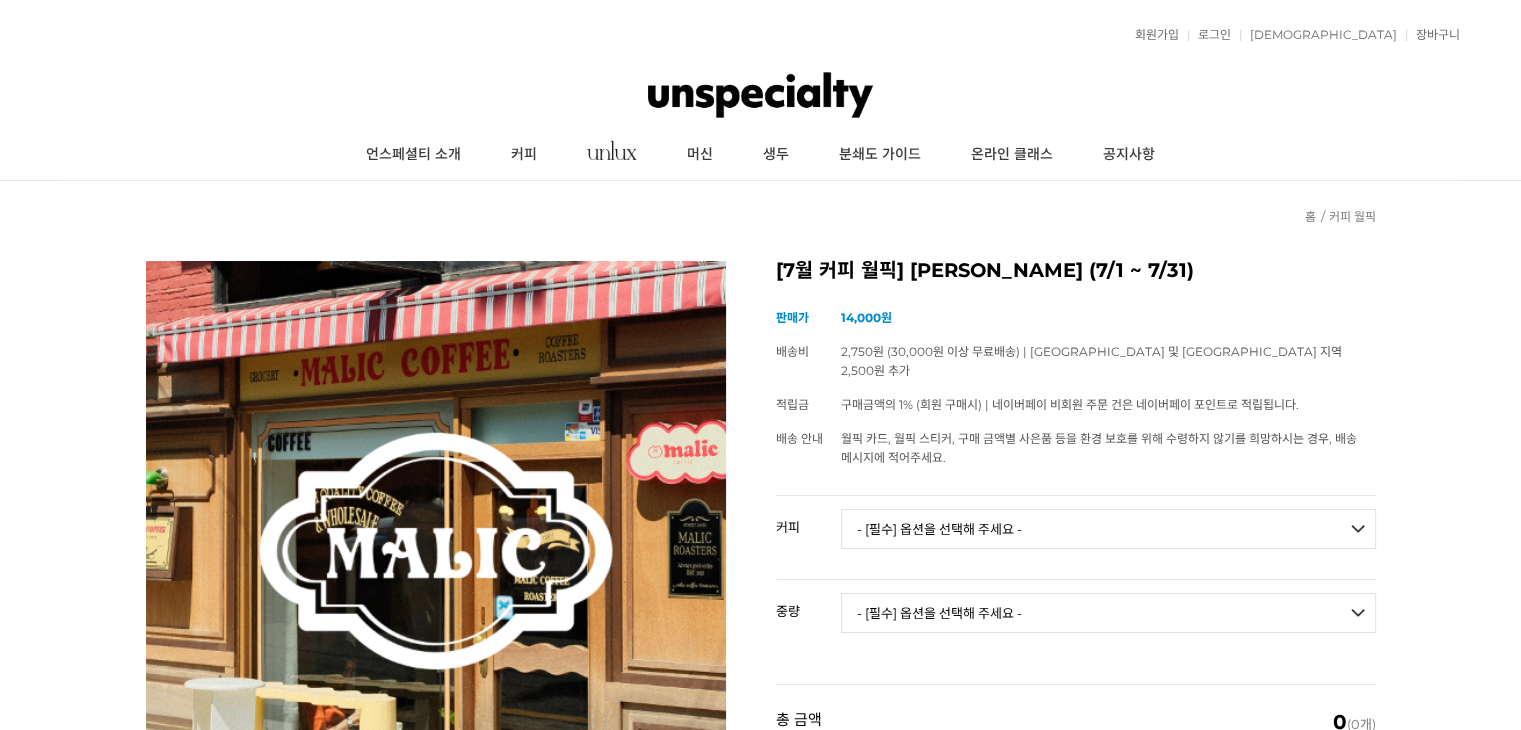 click on "회원가입
로그인
주문조회
장바구니
최근본상품
고객센터
공지사항
상품 후기
상품 Q&A
월피커 게시판" at bounding box center [760, 35] 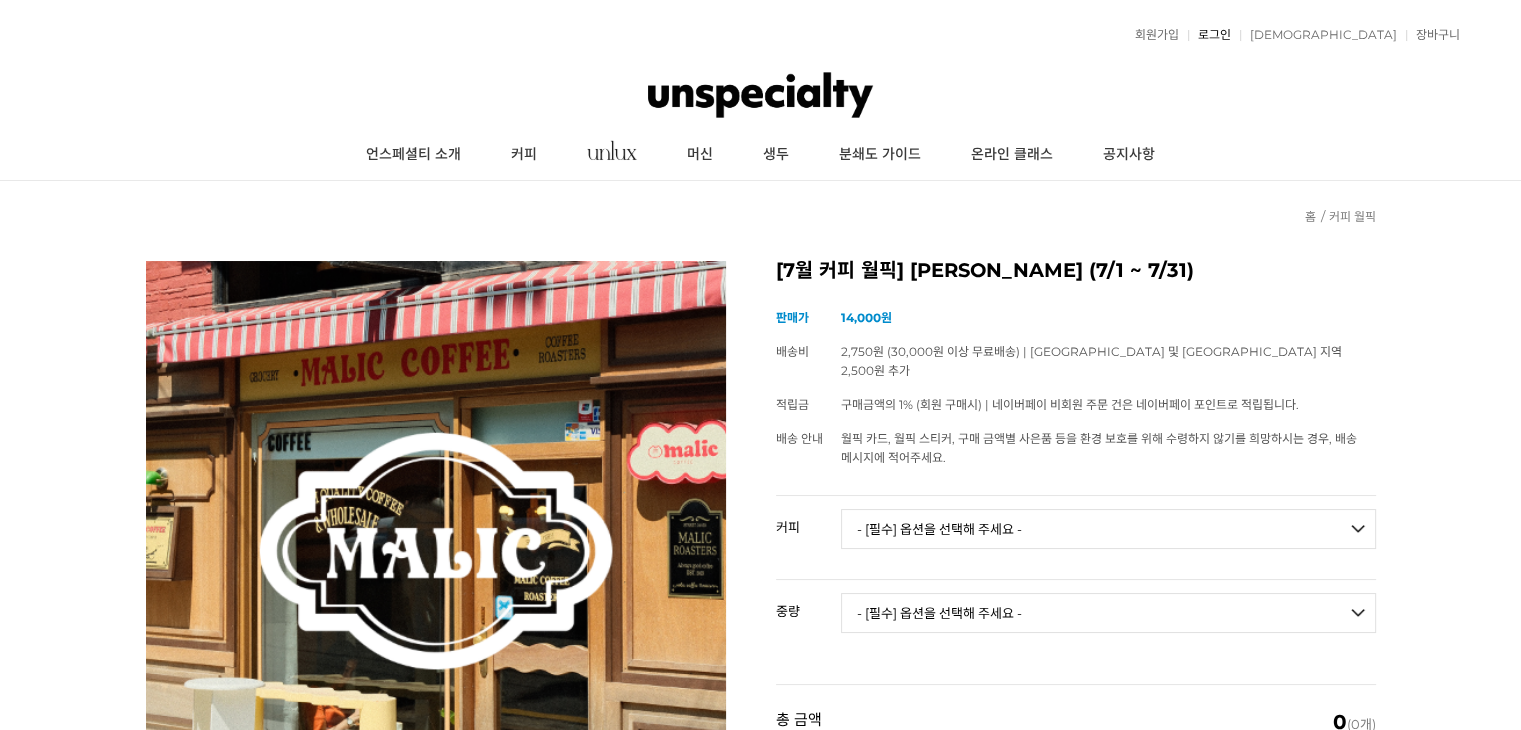 click on "로그인" at bounding box center [1209, 35] 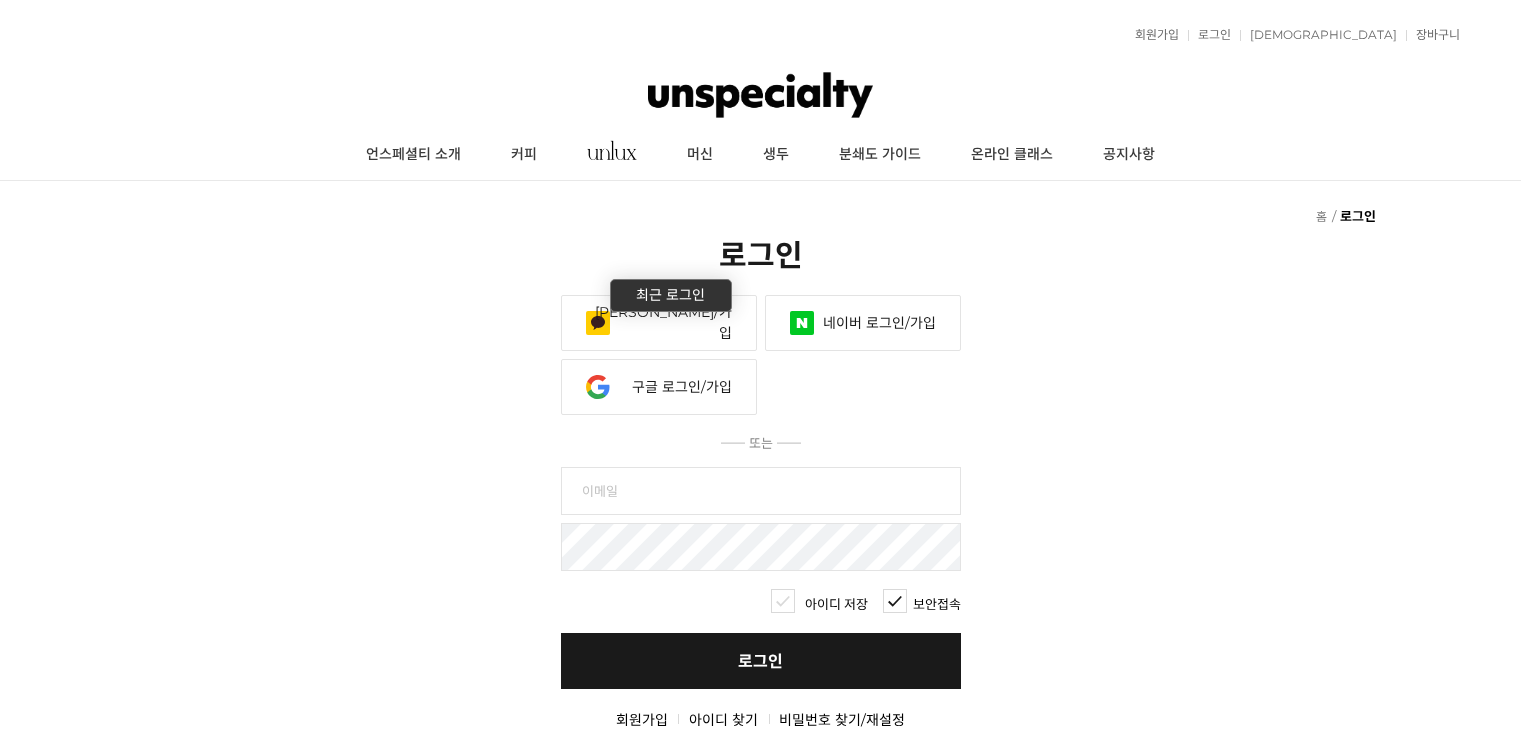 scroll, scrollTop: 0, scrollLeft: 0, axis: both 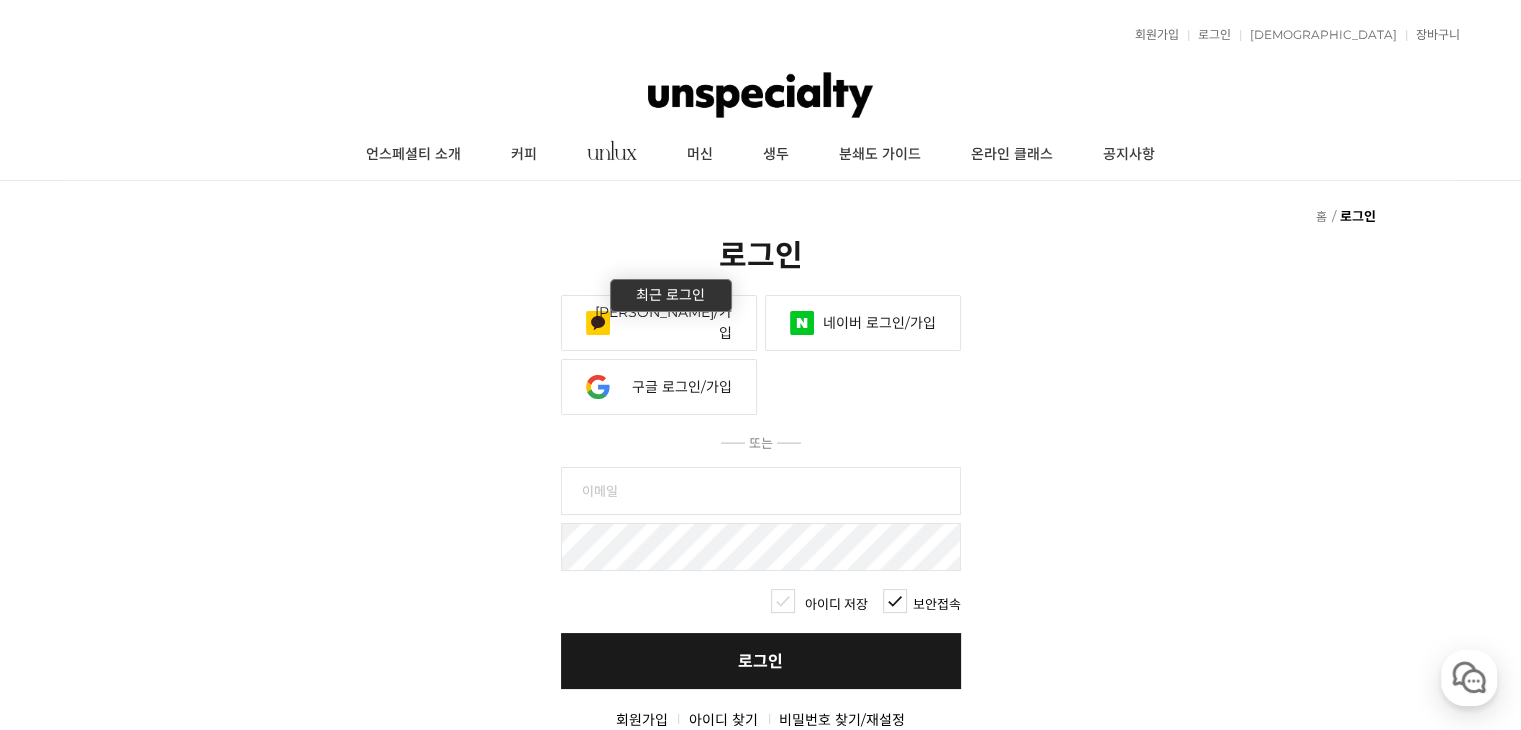 click on "[PERSON_NAME]/가입" at bounding box center [659, 323] 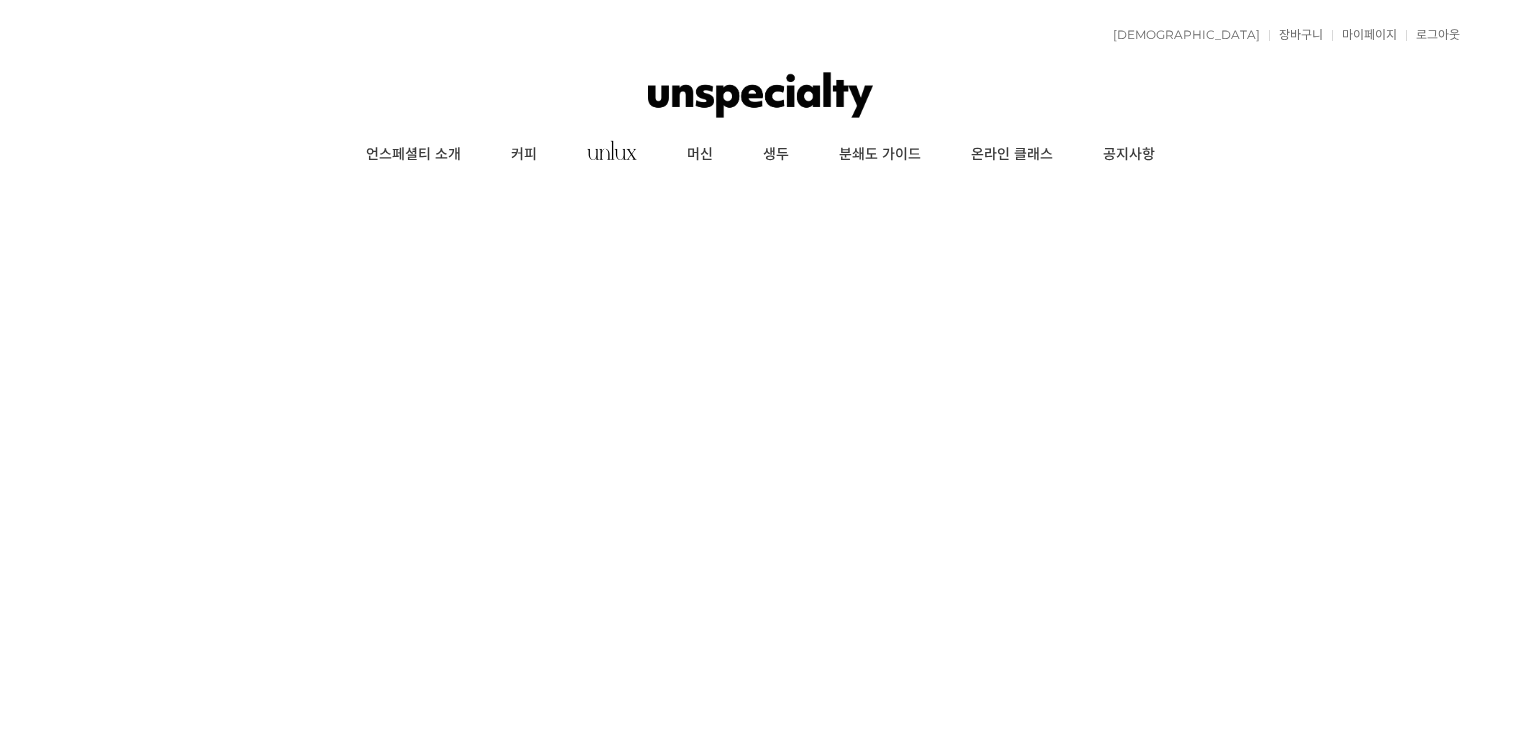 scroll, scrollTop: 0, scrollLeft: 0, axis: both 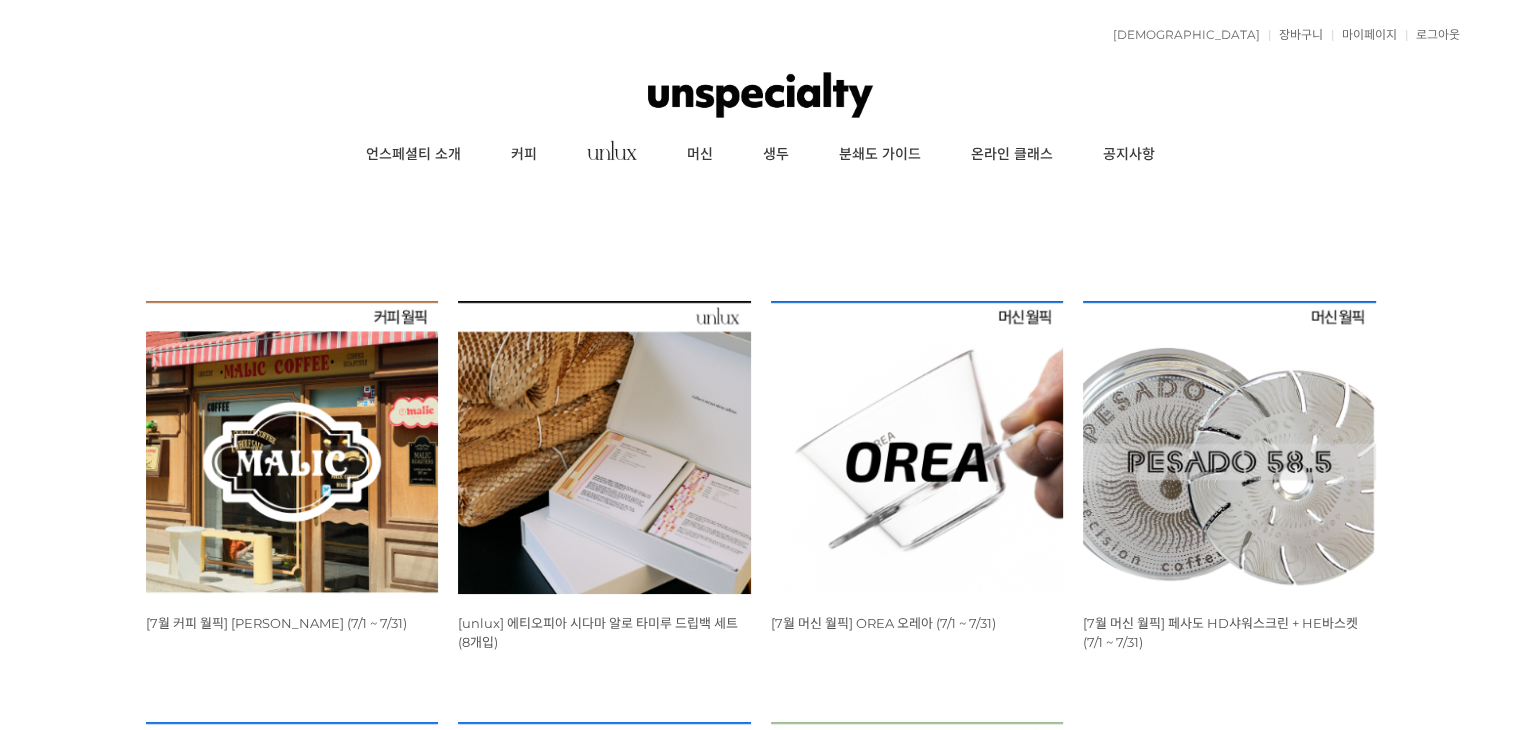 click at bounding box center [292, 447] 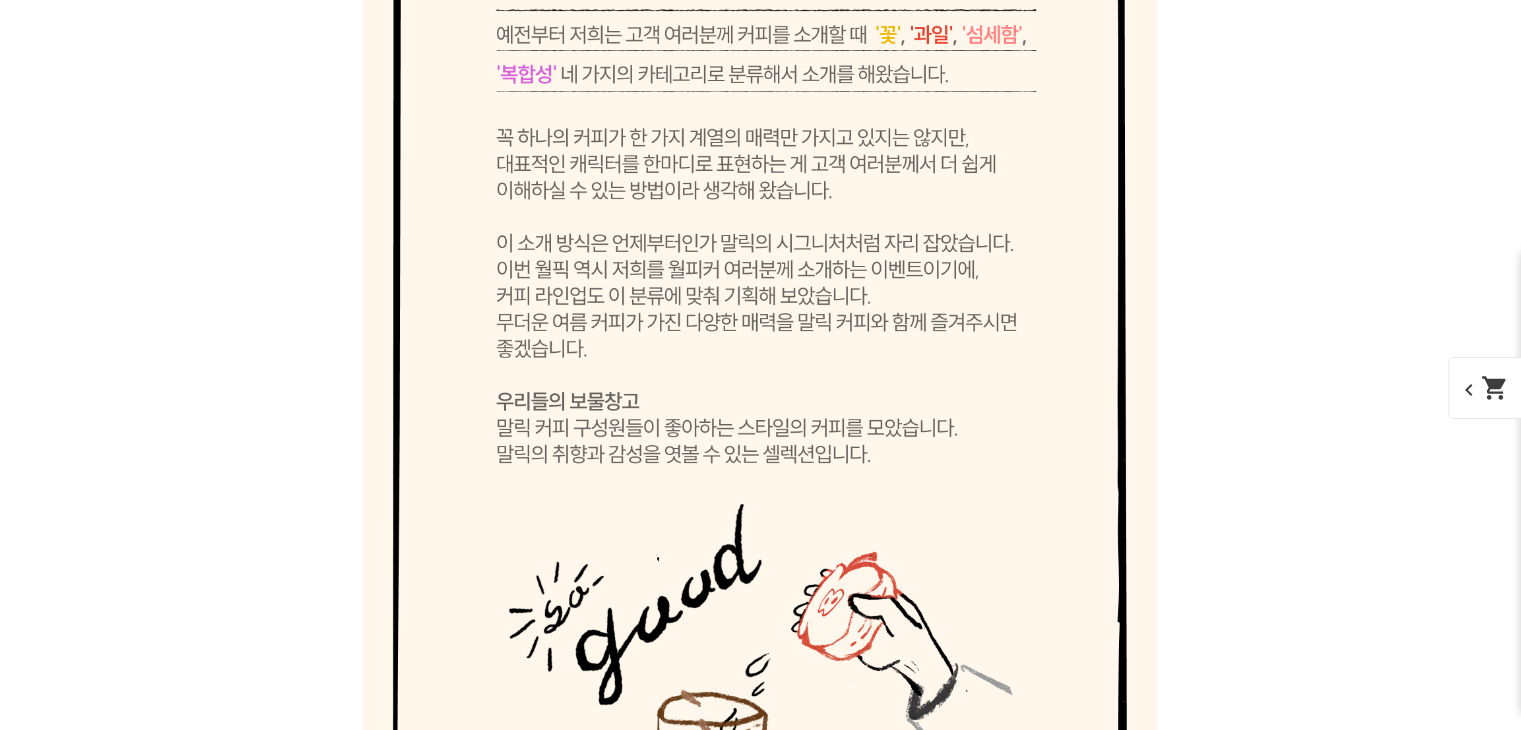 scroll, scrollTop: 0, scrollLeft: 0, axis: both 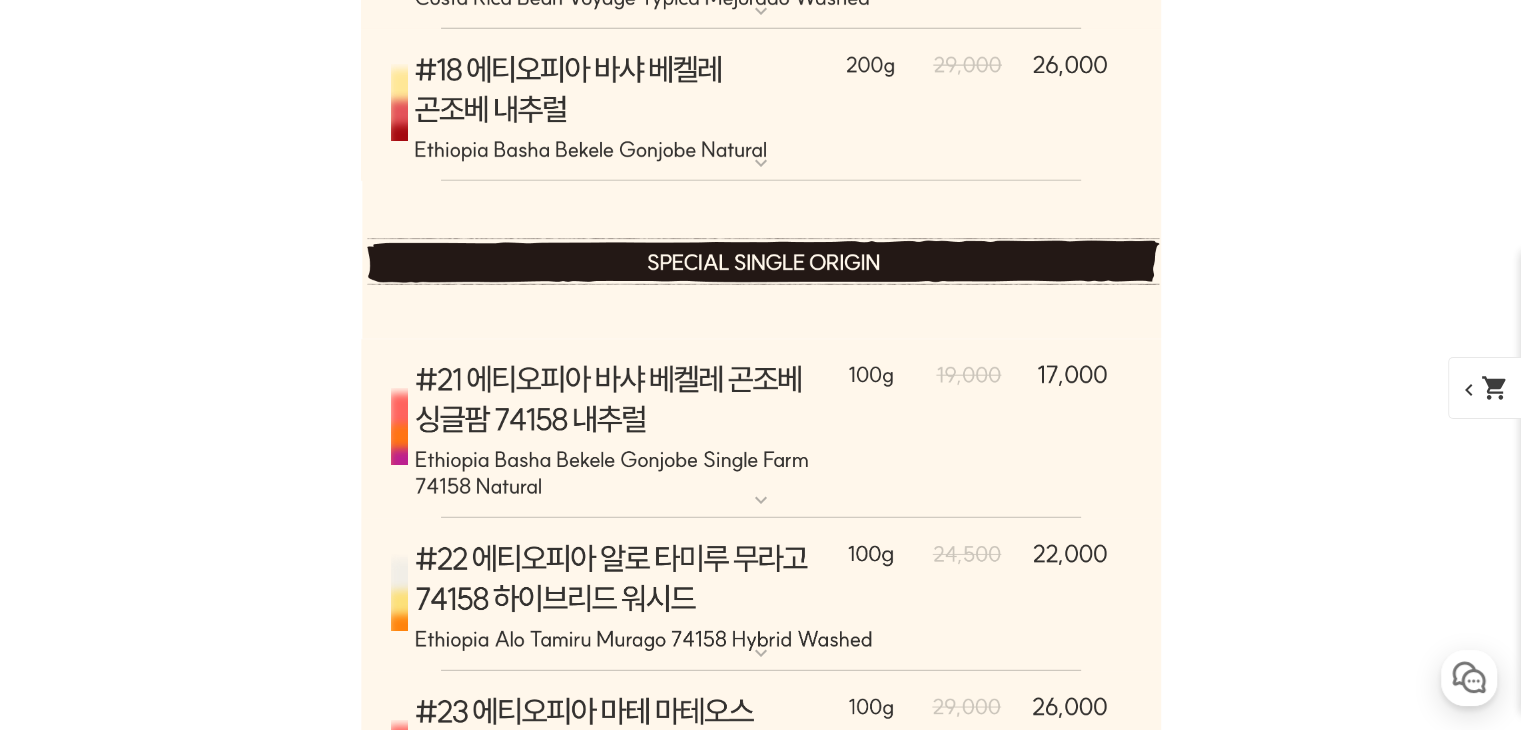 click on "게시글 신고하기
신고사유
관련없는 내용
욕설/비방
개인정보유출
광고/홍보글
기타
신고해주신 내용은 쇼핑몰 운영자의 검토 후 내부 운영 정책에 의해 처리가 진행됩니다.
신고
취소
닫기
상세 정보
상품 후기  231
상품 문의  35
배송/반품 안내
상세 정보
배송/반품 안내
상품 후기  231
상품 문의  35
﻿  expand_more  [PERSON_NAME] (언스페셜티 블렌드)  expand_more  애플 쥬스 (언스페셜티 블렌드)  expand_more   expand_more   expand_more   expand_more" at bounding box center (761, 1043) 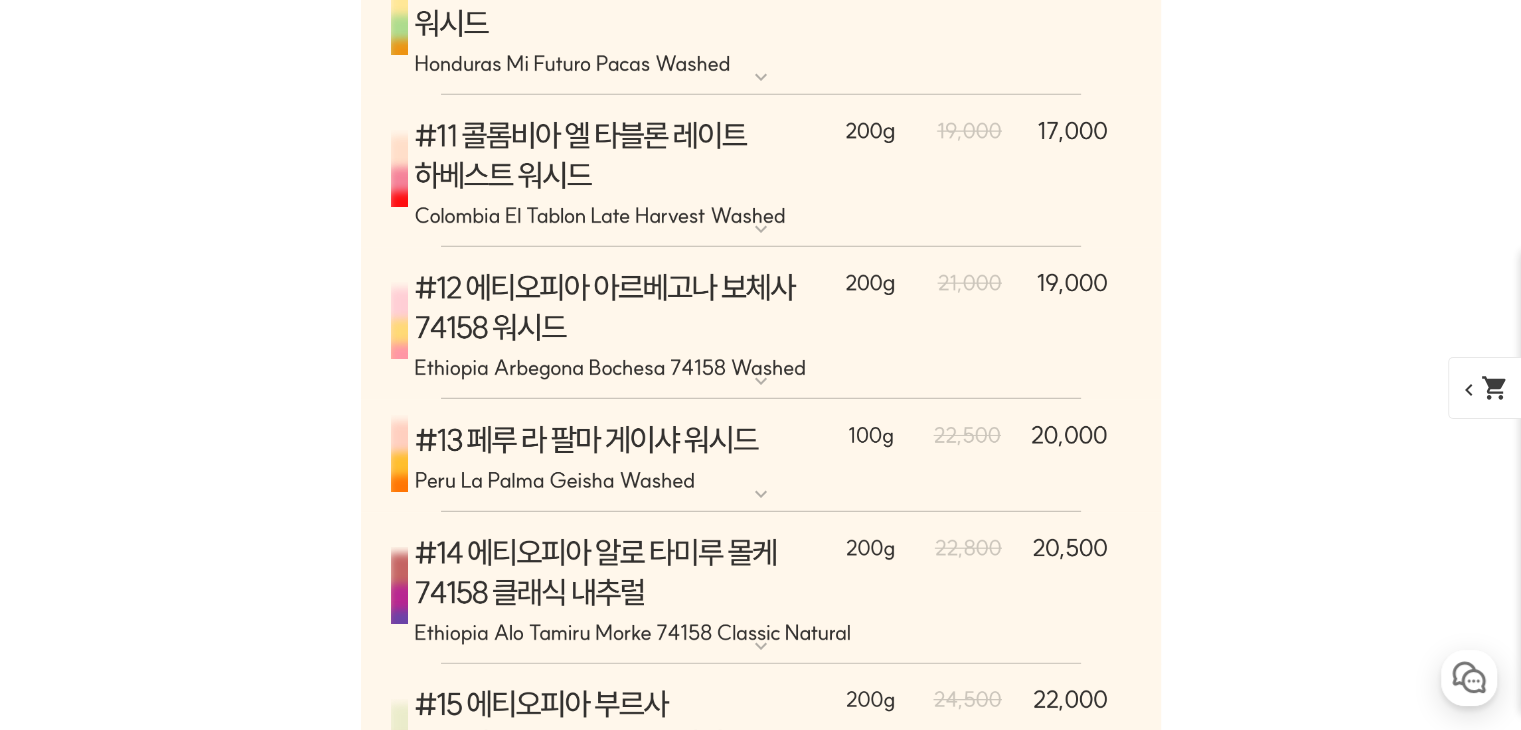 scroll, scrollTop: 6378, scrollLeft: 0, axis: vertical 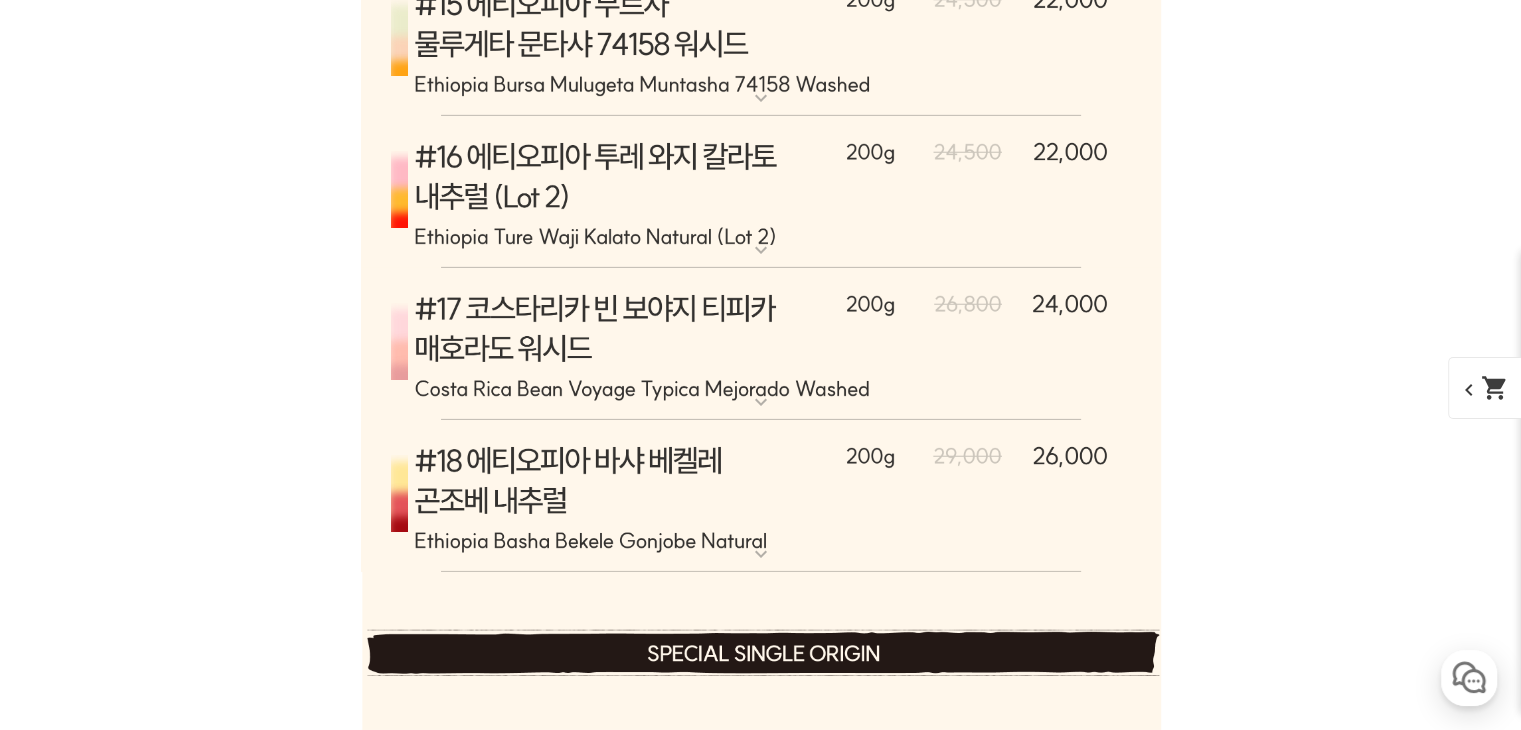drag, startPoint x: 1393, startPoint y: 261, endPoint x: 1354, endPoint y: 268, distance: 39.623226 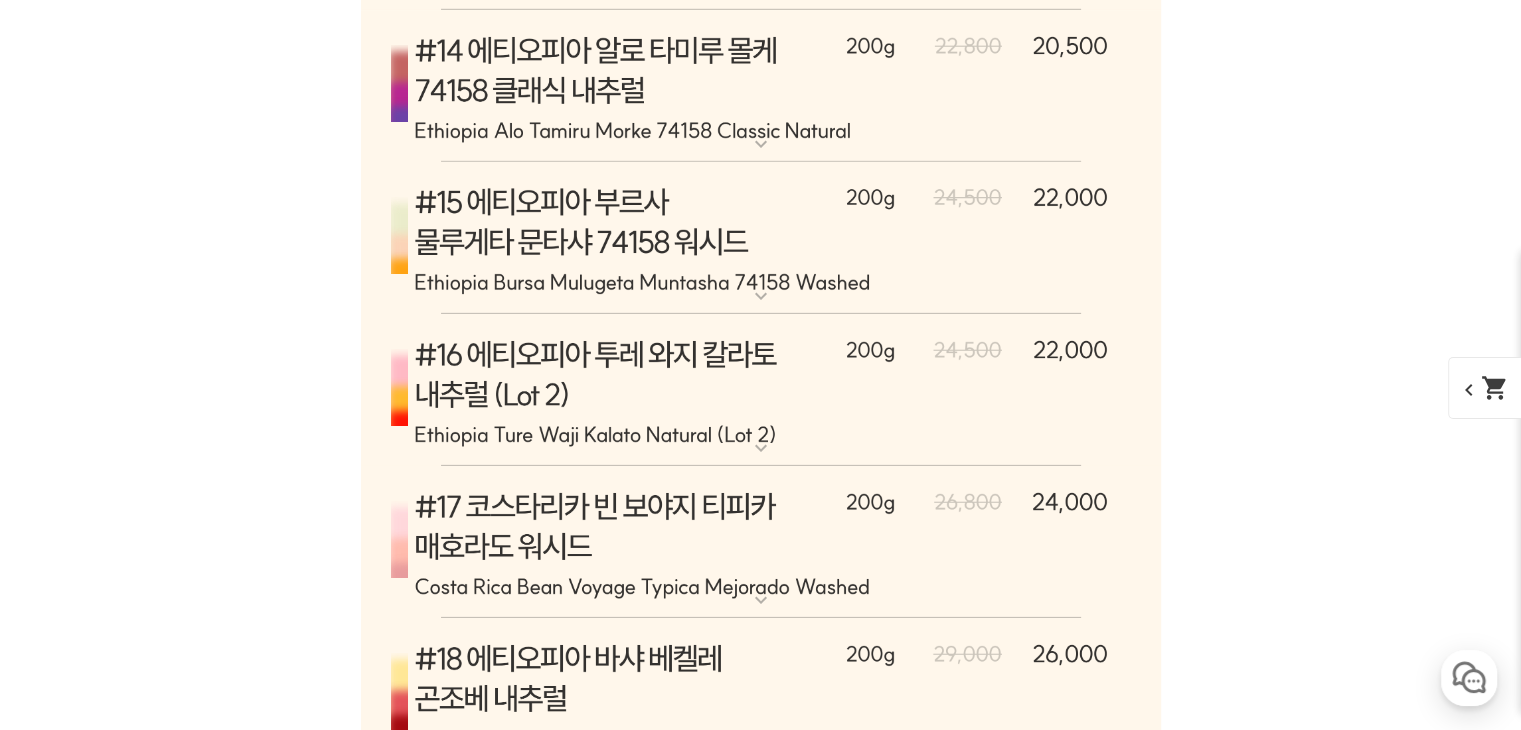 scroll, scrollTop: 6178, scrollLeft: 0, axis: vertical 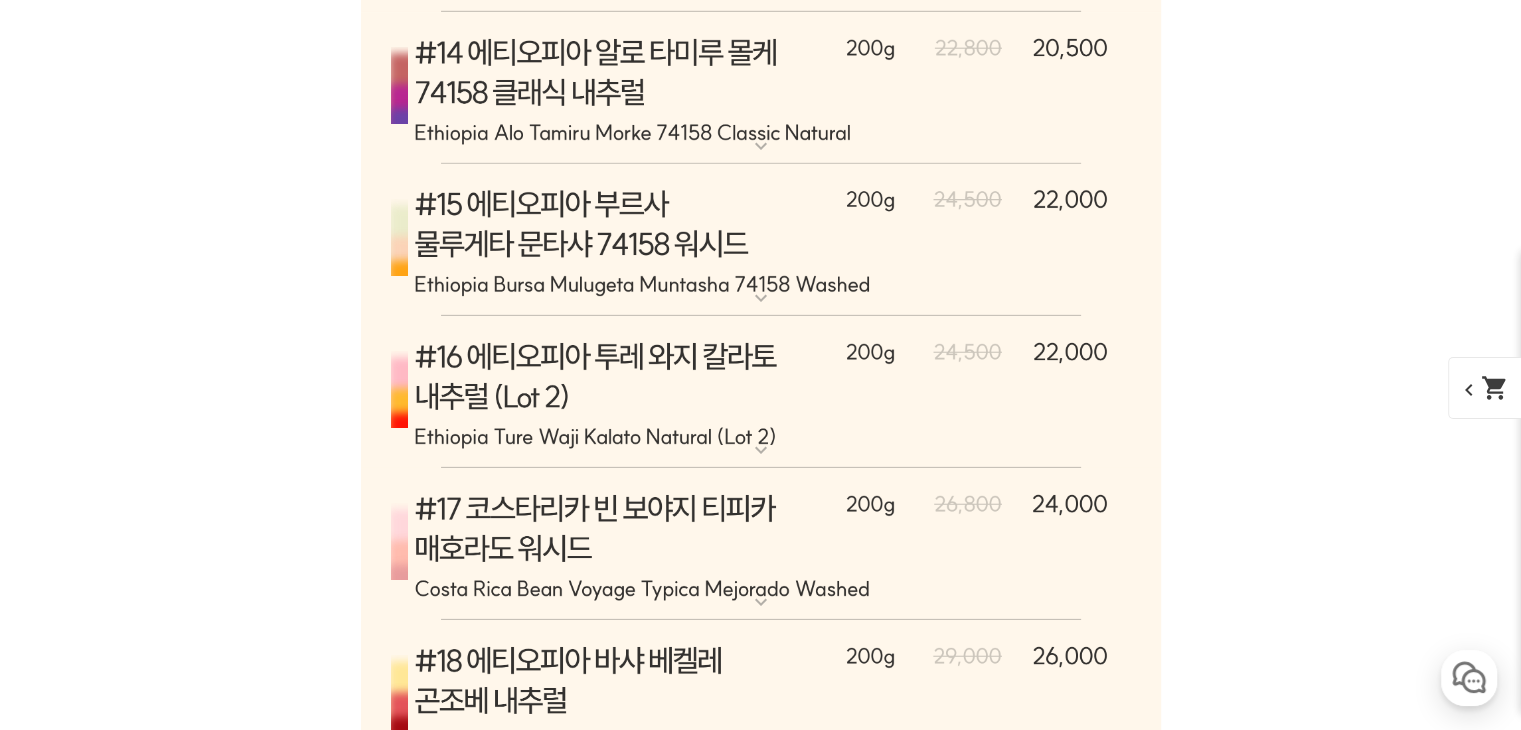 click 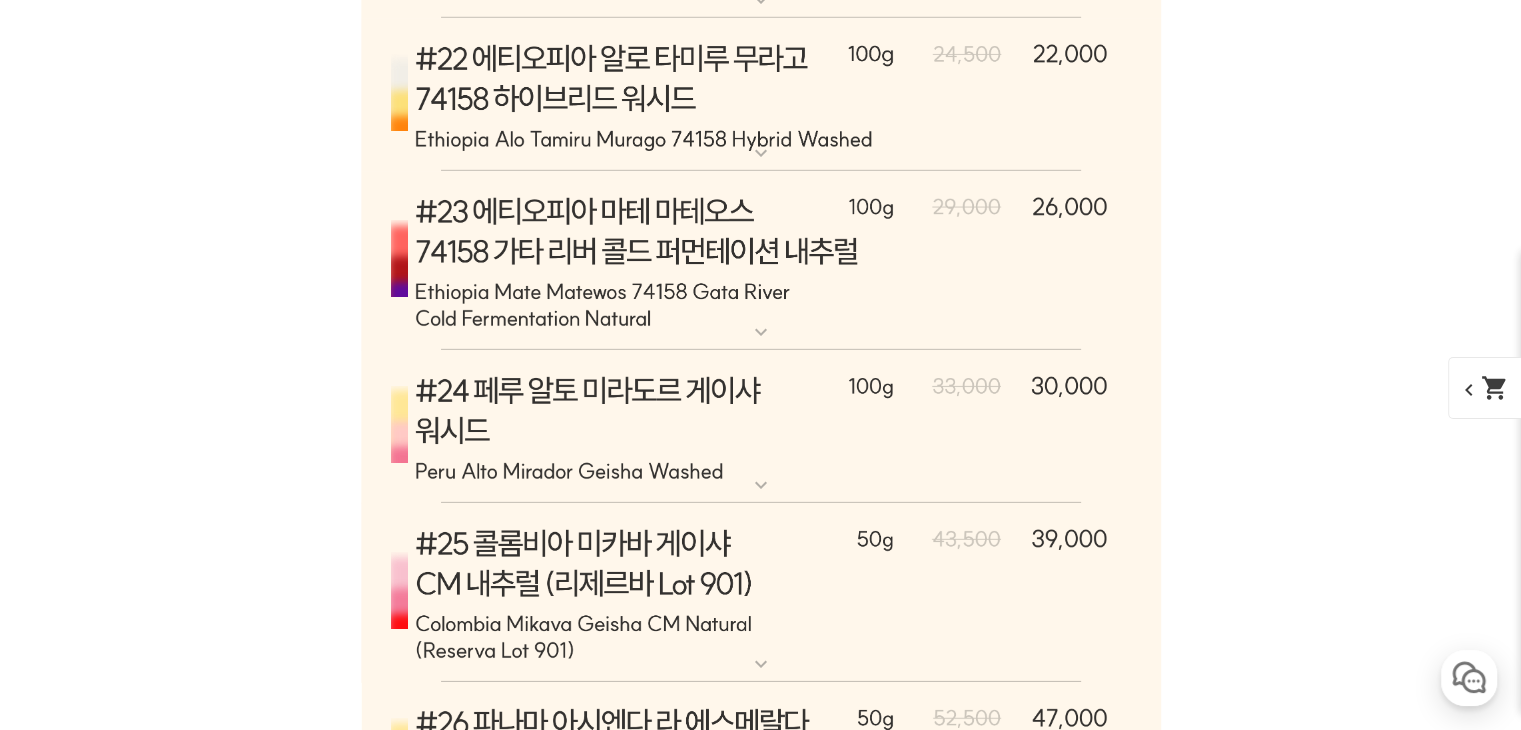 click on "게시글 신고하기
신고사유
관련없는 내용
욕설/비방
개인정보유출
광고/홍보글
기타
신고해주신 내용은 쇼핑몰 운영자의 검토 후 내부 운영 정책에 의해 처리가 진행됩니다.
신고
취소
닫기
상세 정보
상품 후기  231
상품 문의  35
배송/반품 안내
상세 정보
배송/반품 안내
상품 후기  231
상품 문의  35
﻿  expand_more  그레이프 쥬스 (언스페셜티 블렌드)  expand_more  애플 쥬스 (언스페셜티 블렌드)  expand_more   expand_more   expand_more   expand_more" at bounding box center (761, 543) 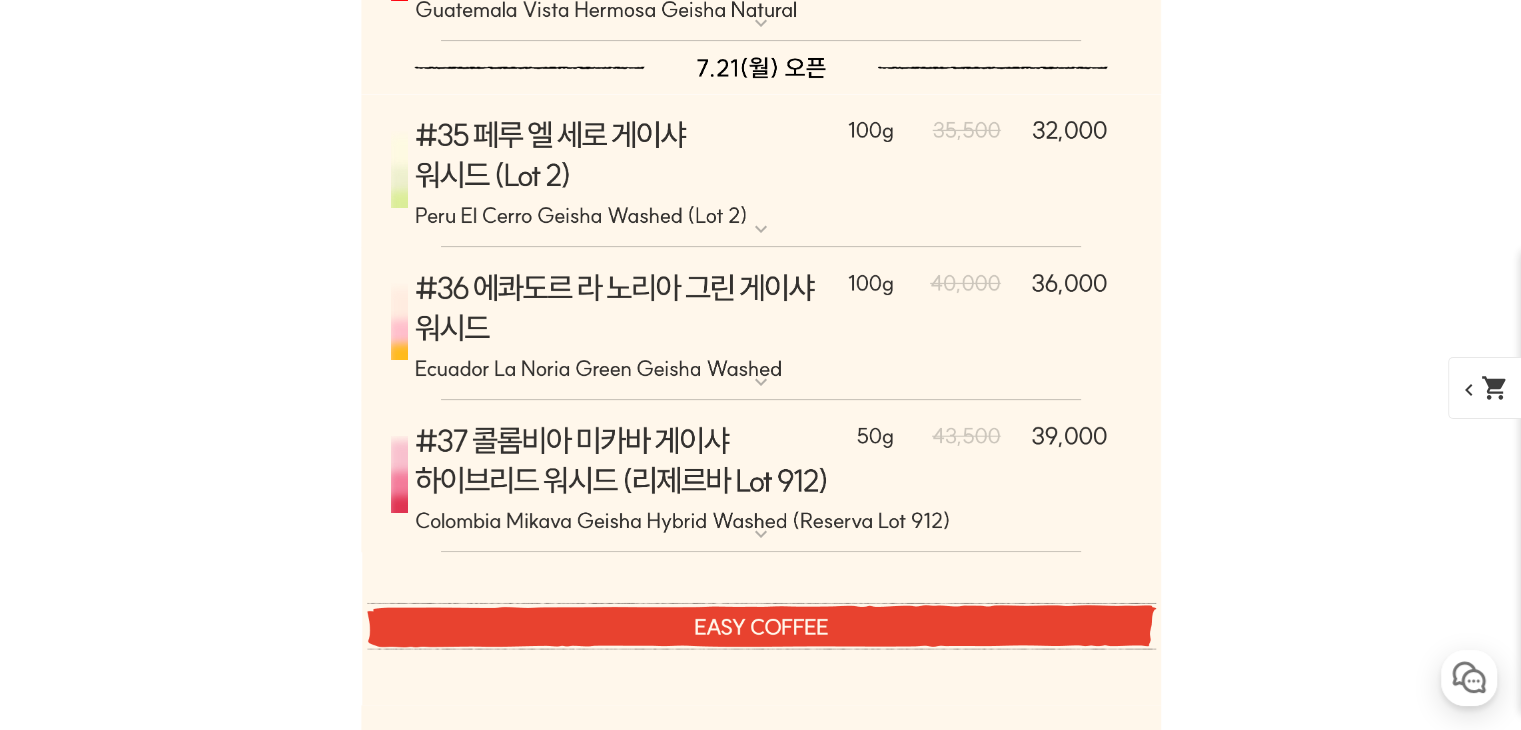 scroll, scrollTop: 8678, scrollLeft: 0, axis: vertical 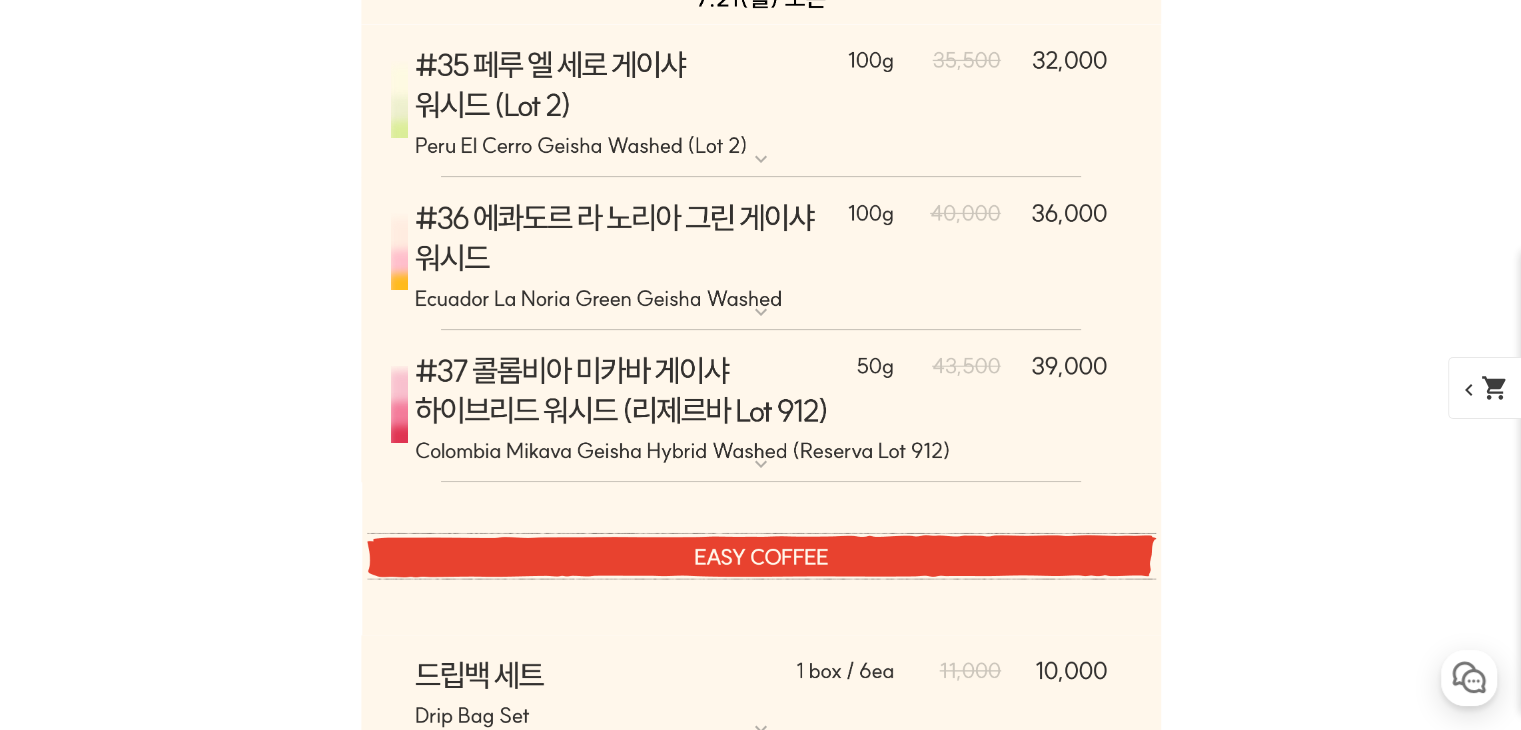 click on "게시글 신고하기
신고사유
관련없는 내용
욕설/비방
개인정보유출
광고/홍보글
기타
신고해주신 내용은 쇼핑몰 운영자의 검토 후 내부 운영 정책에 의해 처리가 진행됩니다.
신고
취소
닫기
상세 정보
상품 후기  231
상품 문의  35
배송/반품 안내
상세 정보
배송/반품 안내
상품 후기  231
상품 문의  35
﻿  expand_more  그레이프 쥬스 (언스페셜티 블렌드)  expand_more  애플 쥬스 (언스페셜티 블렌드)  expand_more   expand_more   expand_more   expand_more" at bounding box center [761, -1957] 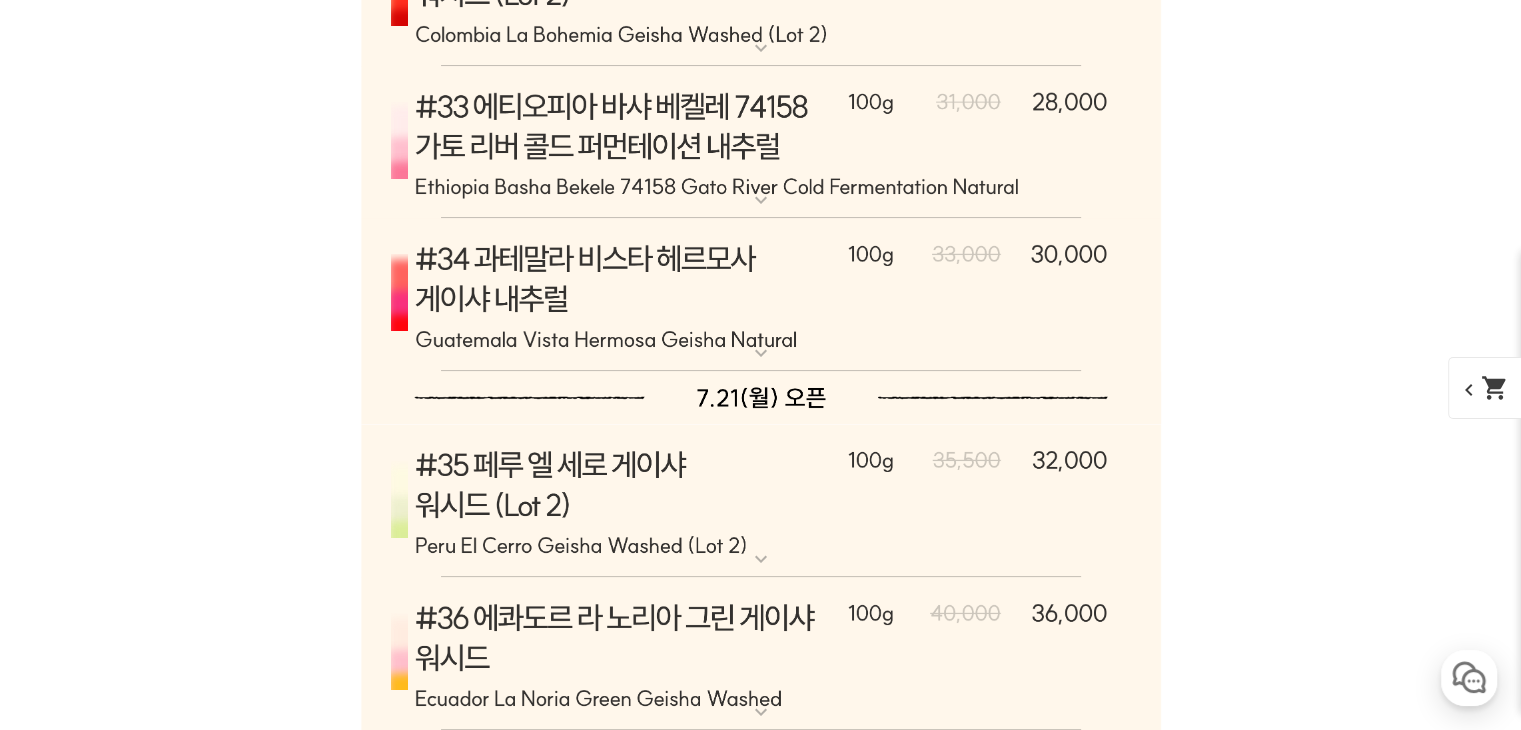scroll, scrollTop: 8178, scrollLeft: 0, axis: vertical 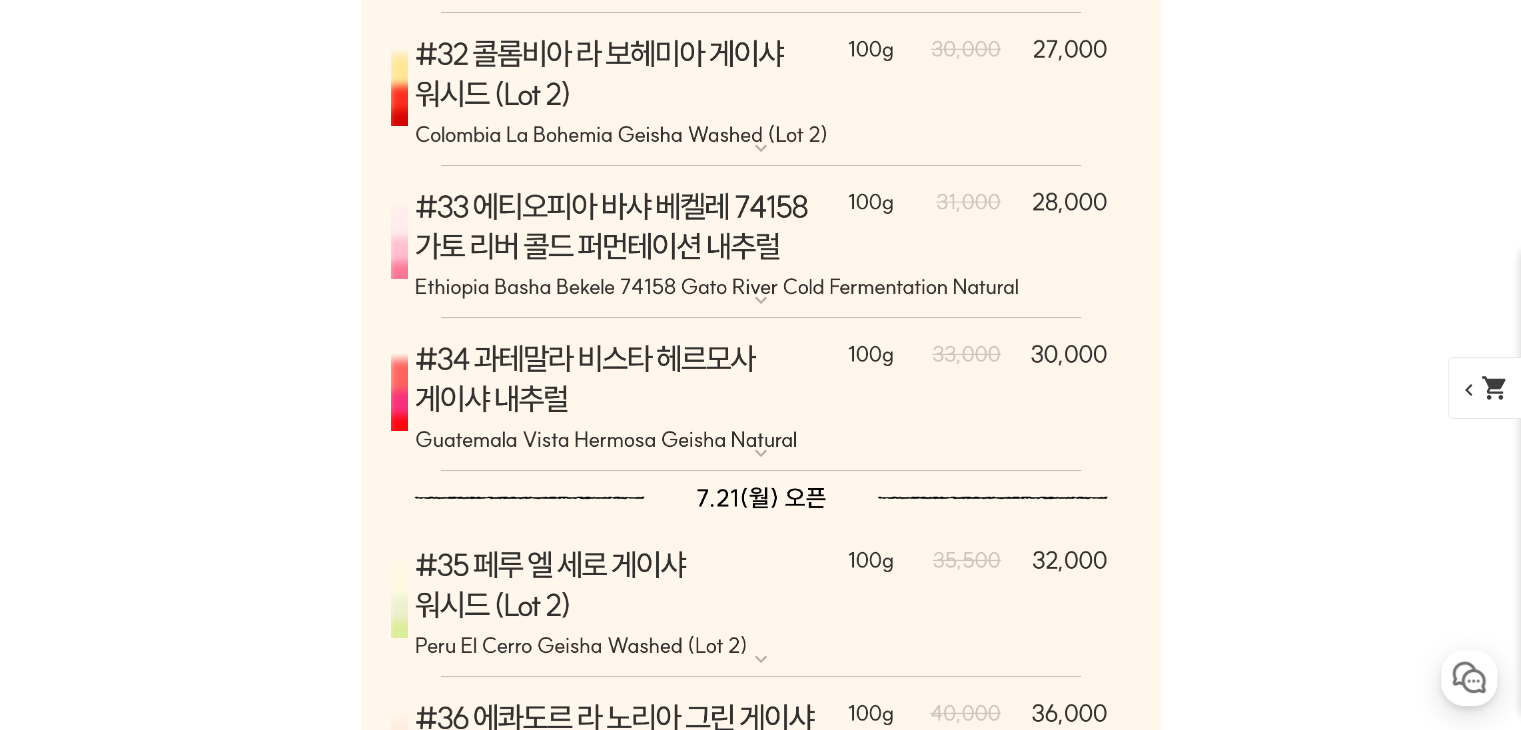 click on "게시글 신고하기
신고사유
관련없는 내용
욕설/비방
개인정보유출
광고/홍보글
기타
신고해주신 내용은 쇼핑몰 운영자의 검토 후 내부 운영 정책에 의해 처리가 진행됩니다.
신고
취소
닫기
상세 정보
상품 후기  231
상품 문의  35
배송/반품 안내
상세 정보
배송/반품 안내
상품 후기  231
상품 문의  35
﻿  expand_more  그레이프 쥬스 (언스페셜티 블렌드)  expand_more  애플 쥬스 (언스페셜티 블렌드)  expand_more   expand_more   expand_more   expand_more" at bounding box center [761, -1457] 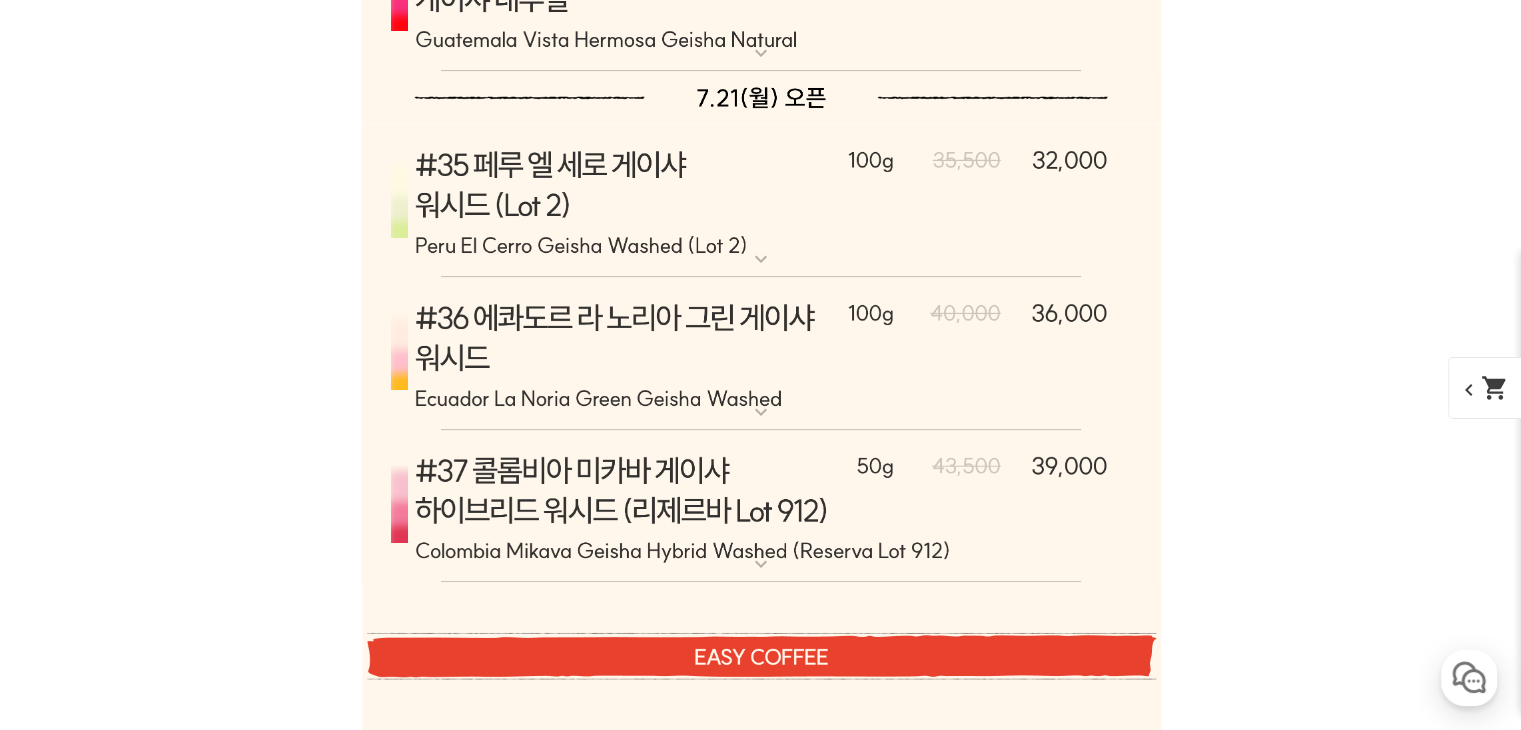 click at bounding box center [761, -2139] 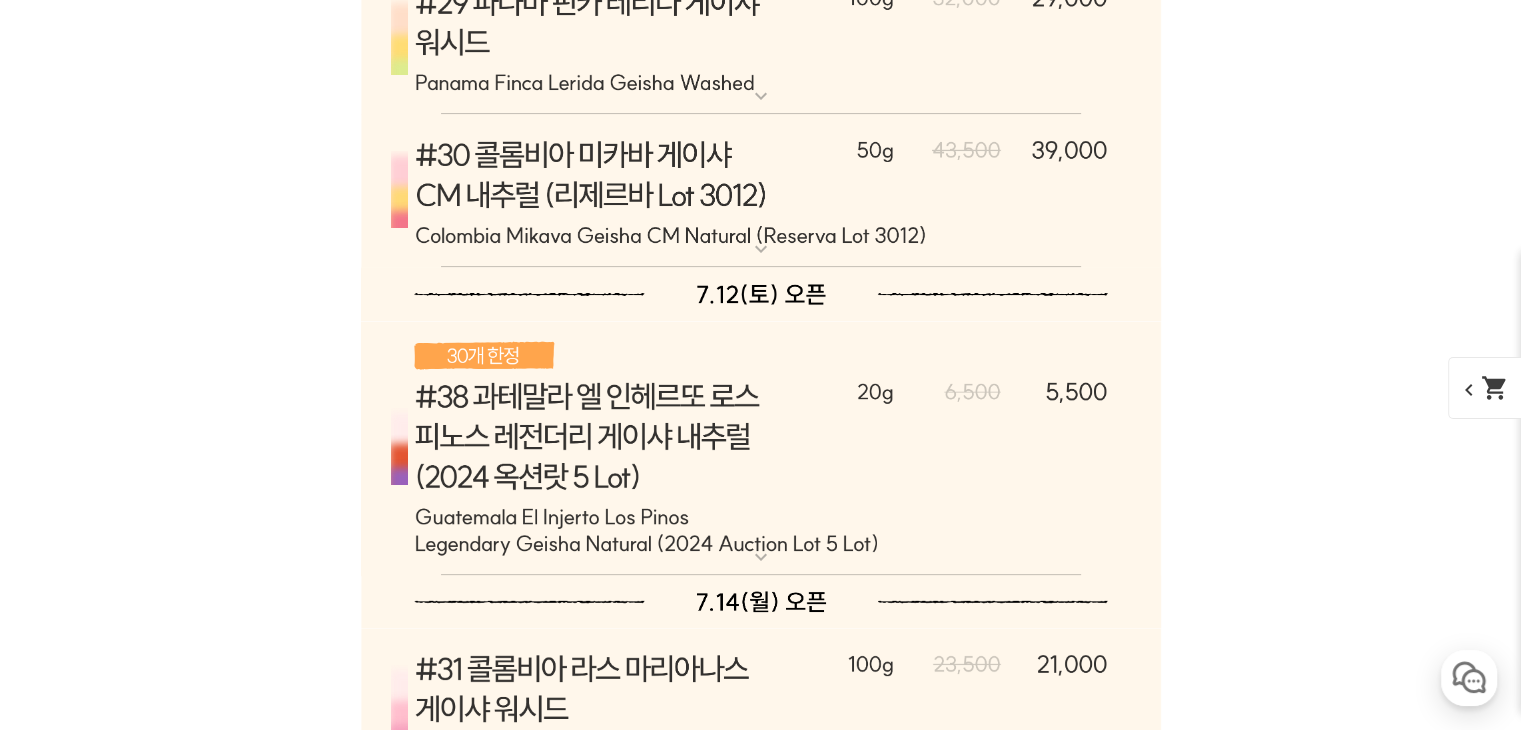 click at bounding box center [761, -2139] 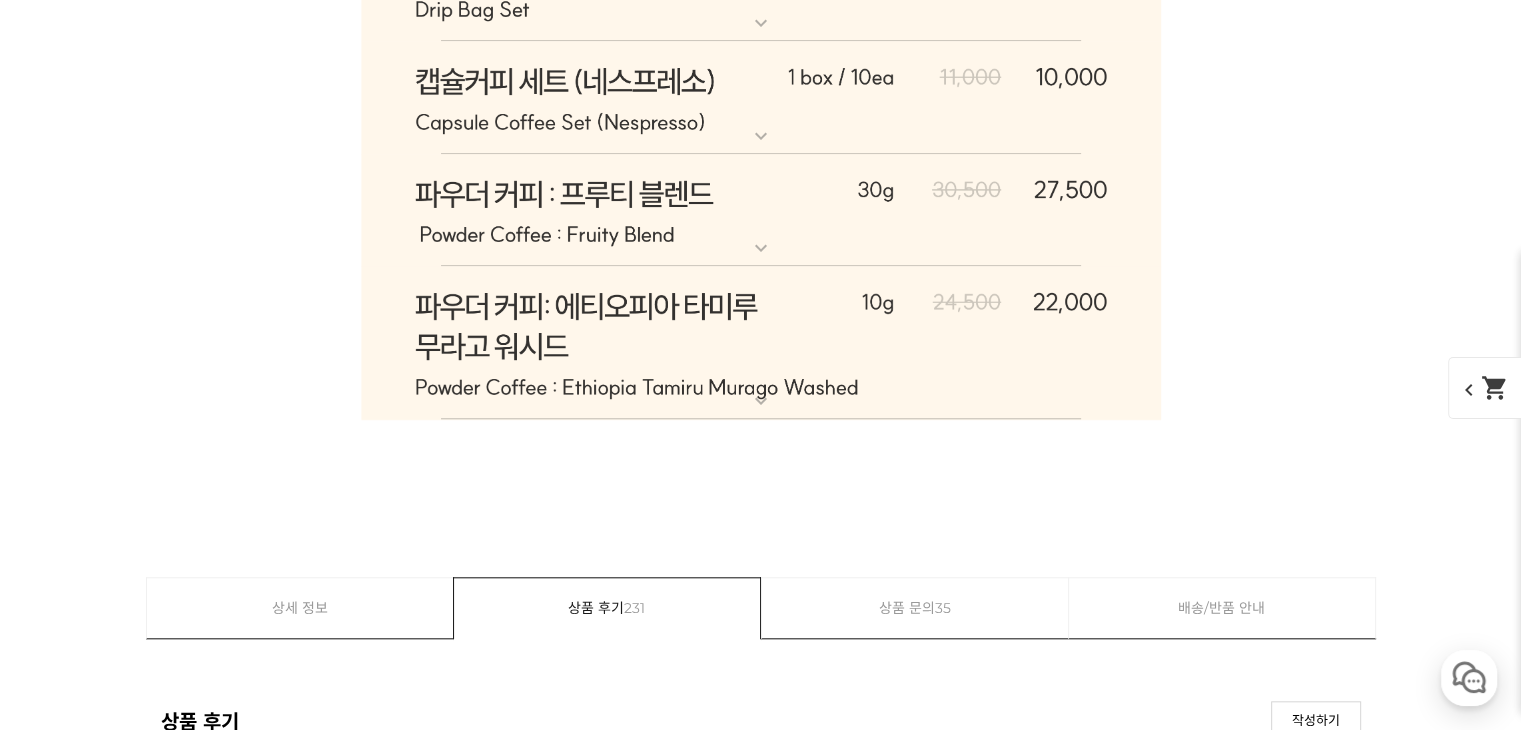 scroll, scrollTop: 9778, scrollLeft: 0, axis: vertical 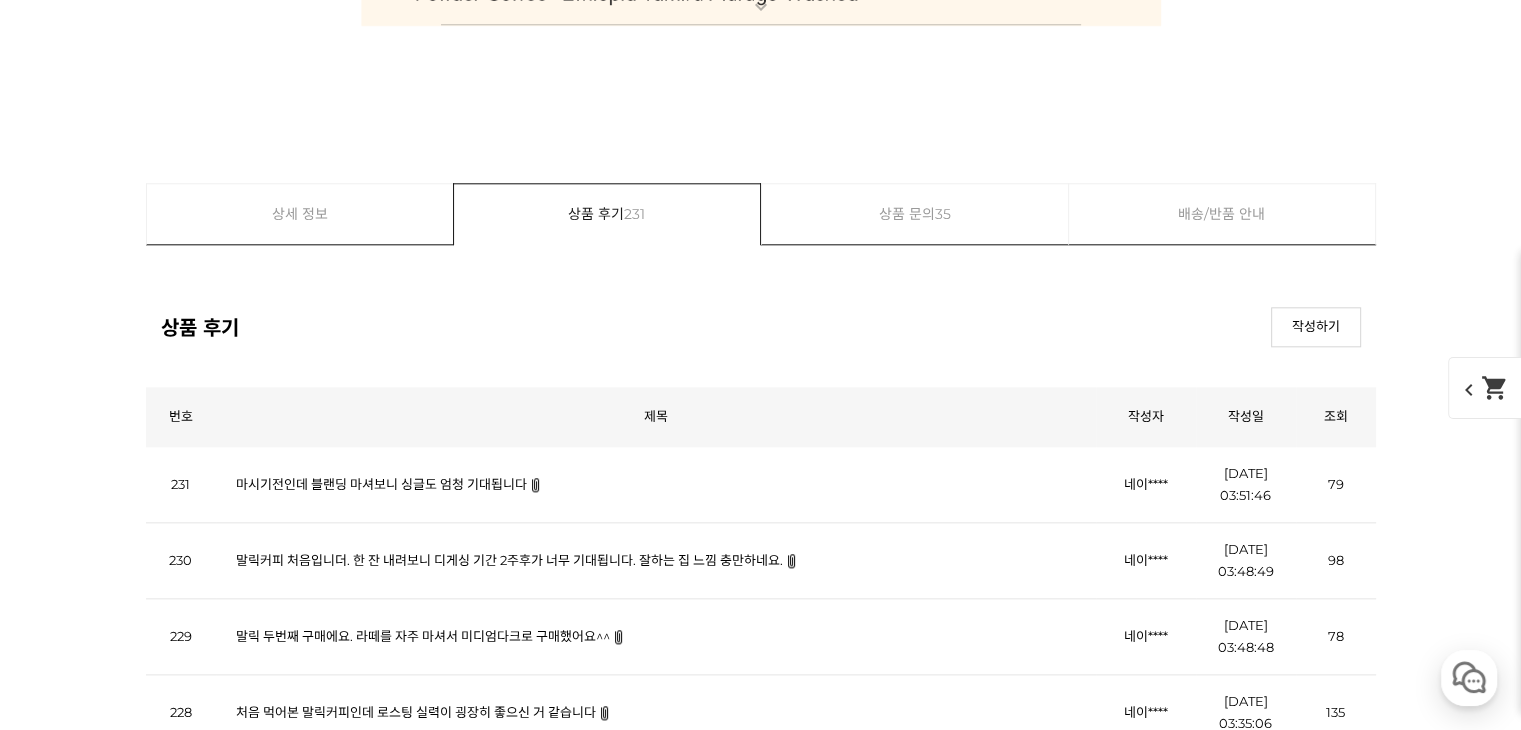 click on "게시글 신고하기
신고사유
관련없는 내용
욕설/비방
개인정보유출
광고/홍보글
기타
신고해주신 내용은 쇼핑몰 운영자의 검토 후 내부 운영 정책에 의해 처리가 진행됩니다.
신고
취소
닫기
상세 정보
상품 후기  231
상품 문의  35
배송/반품 안내
상세 정보
배송/반품 안내
상품 후기  231
상품 문의  35
﻿  expand_more  그레이프 쥬스 (언스페셜티 블렌드)  expand_more  애플 쥬스 (언스페셜티 블렌드)  expand_more   expand_more   expand_more   expand_more" at bounding box center (761, -3057) 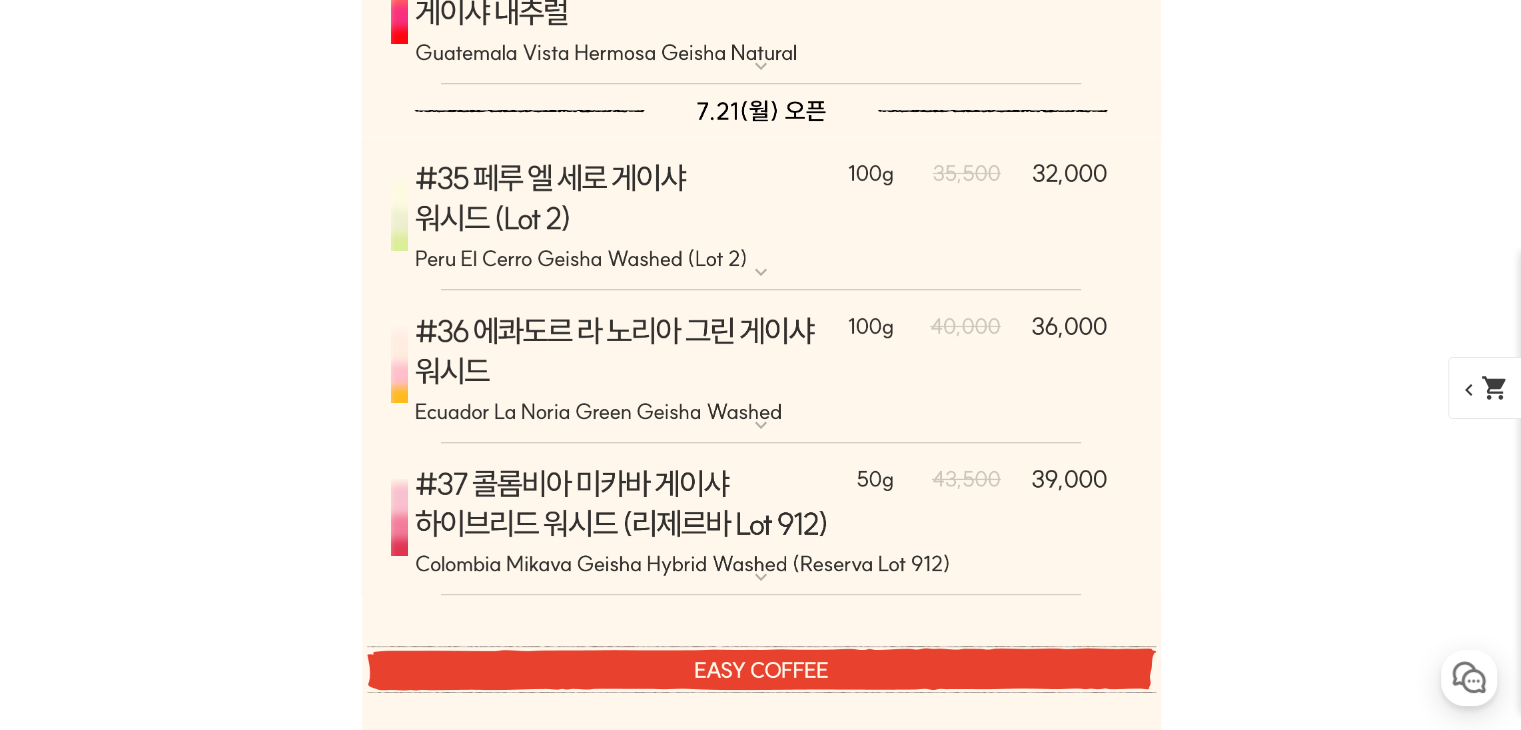 scroll, scrollTop: 9678, scrollLeft: 0, axis: vertical 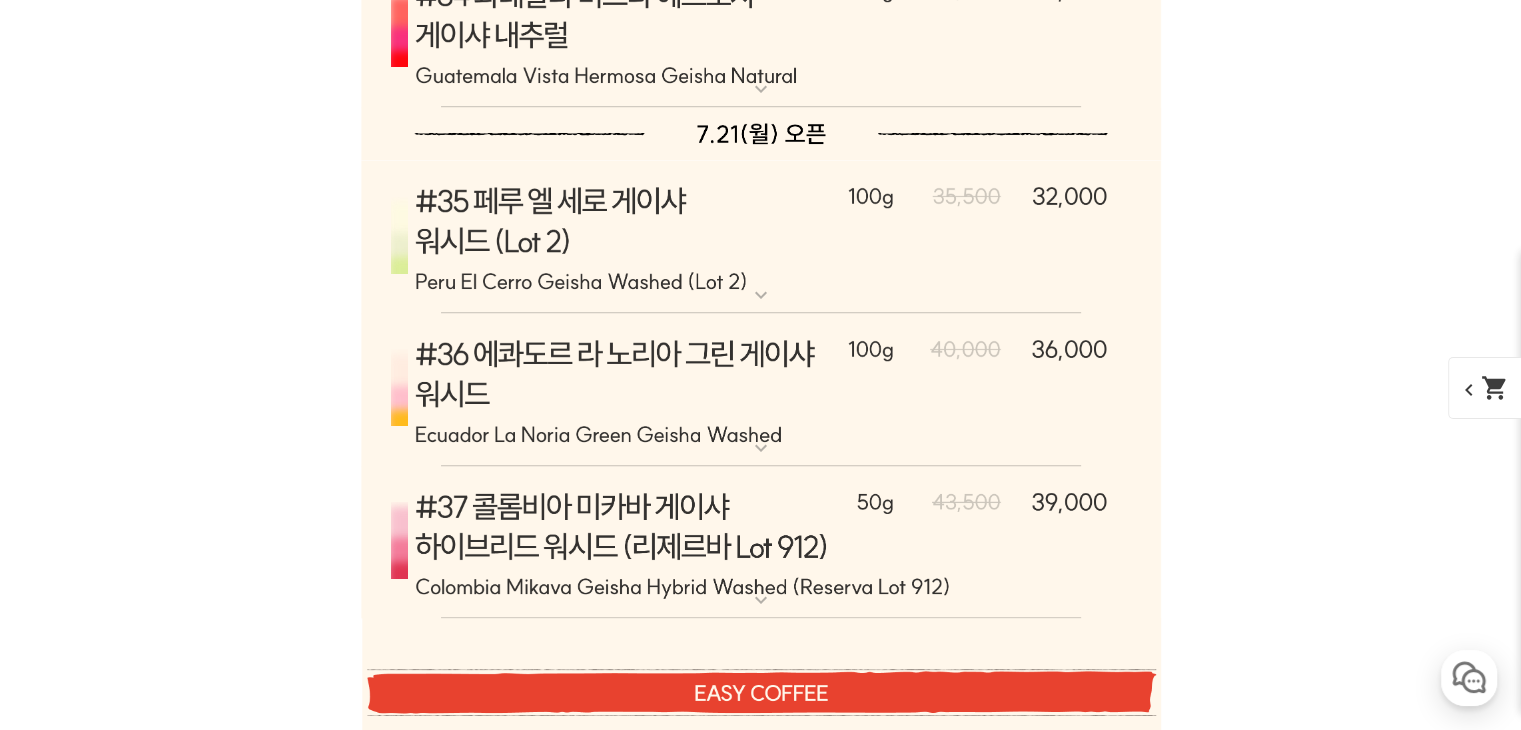 click at bounding box center [761, -1820] 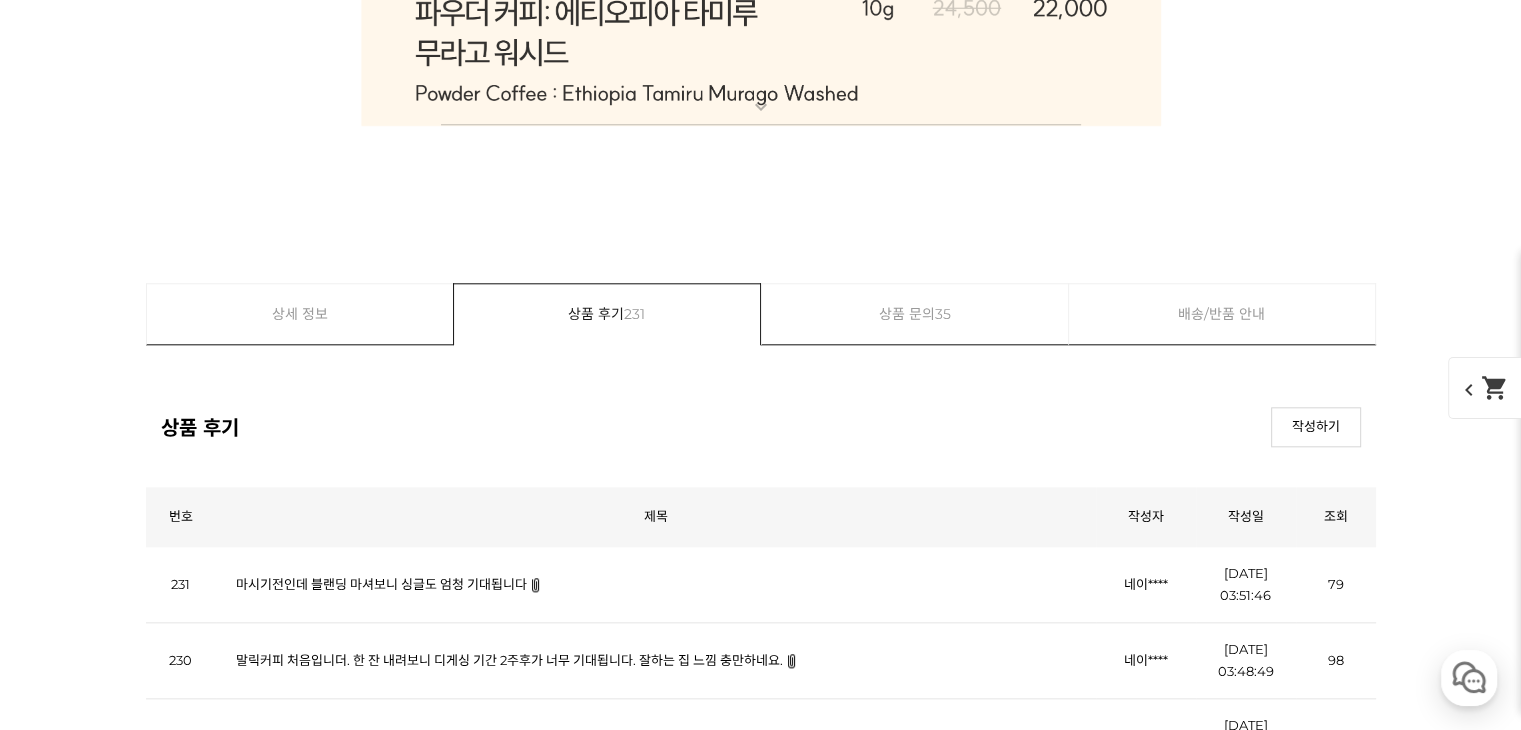 click at bounding box center (761, -1820) 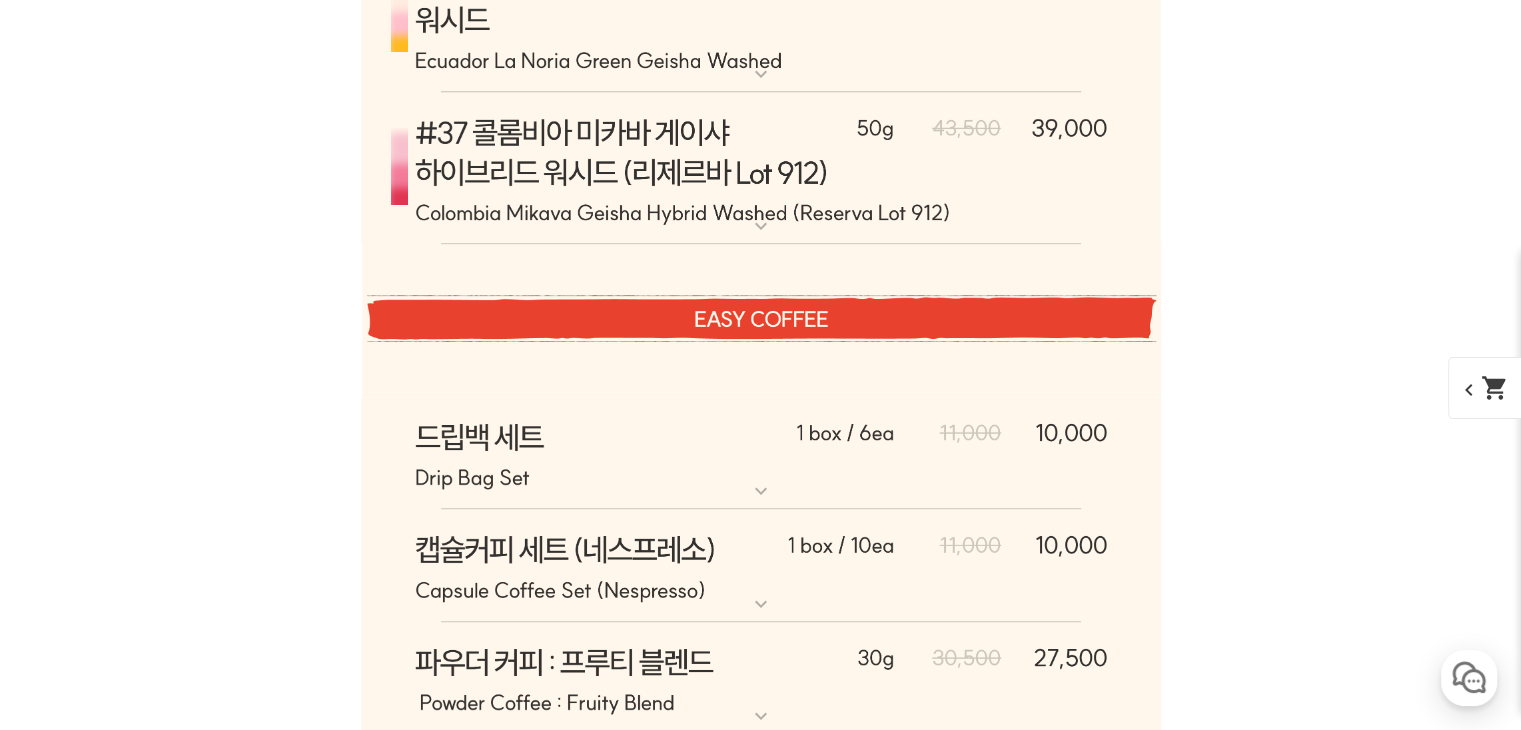 scroll, scrollTop: 10078, scrollLeft: 0, axis: vertical 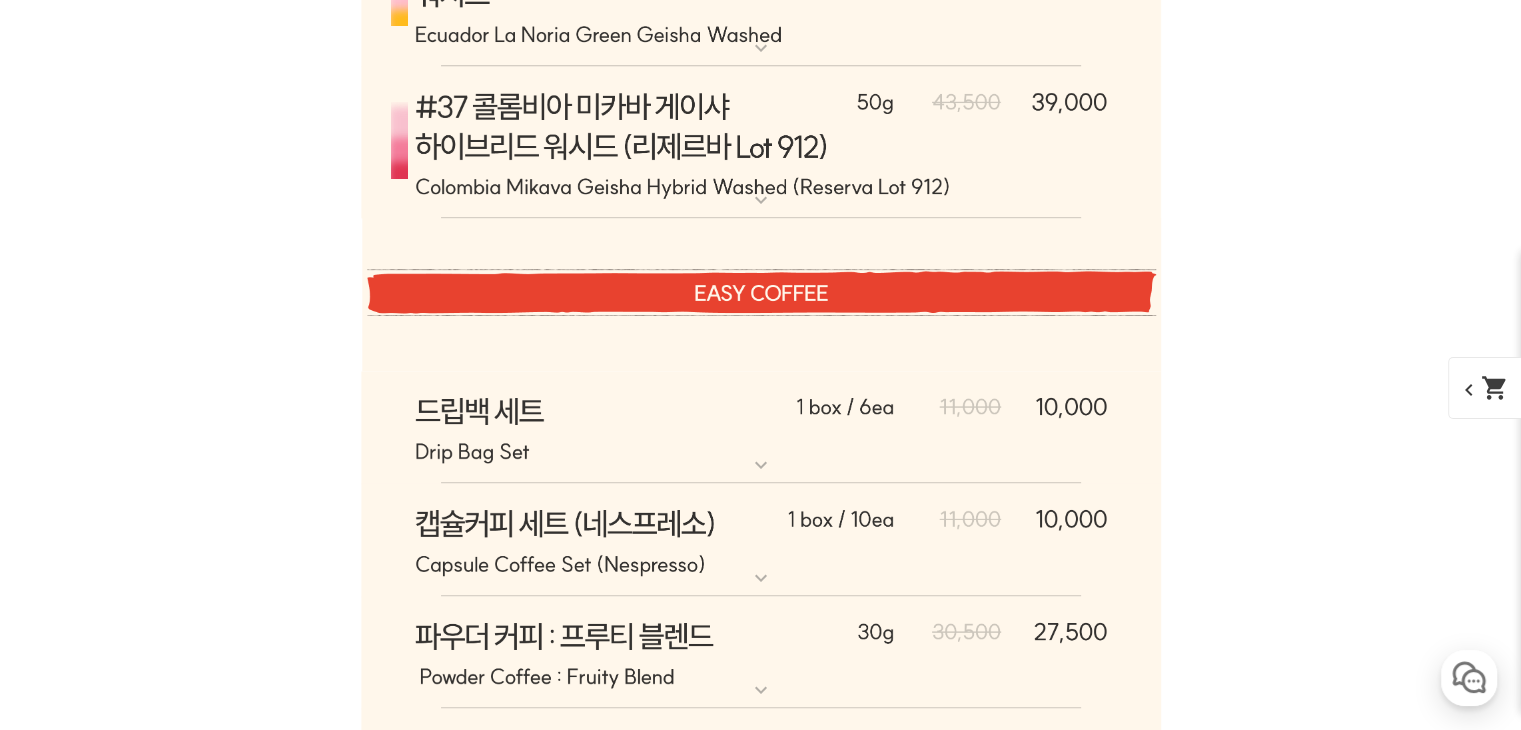 click at bounding box center (761, -2220) 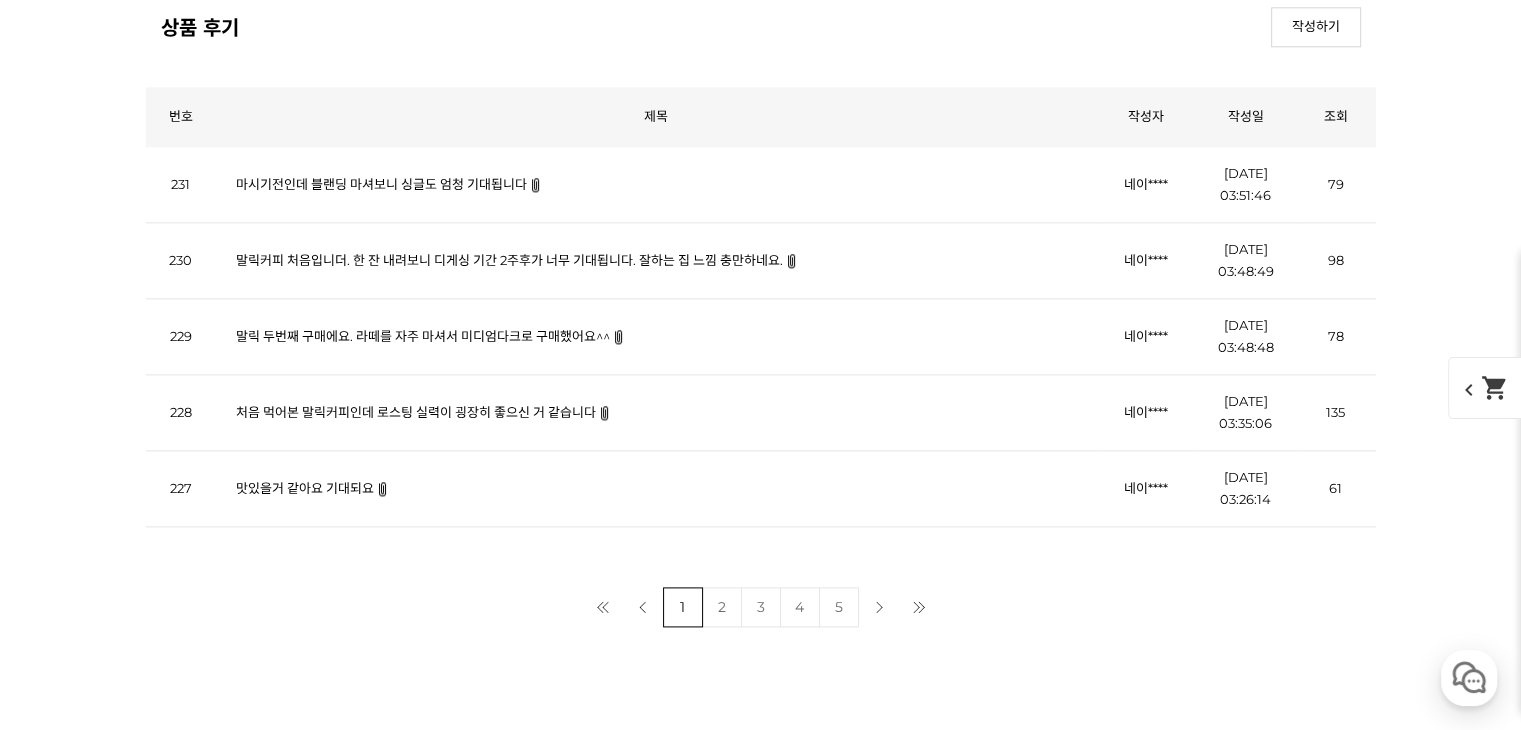 drag, startPoint x: 1334, startPoint y: 207, endPoint x: 1344, endPoint y: 238, distance: 32.572994 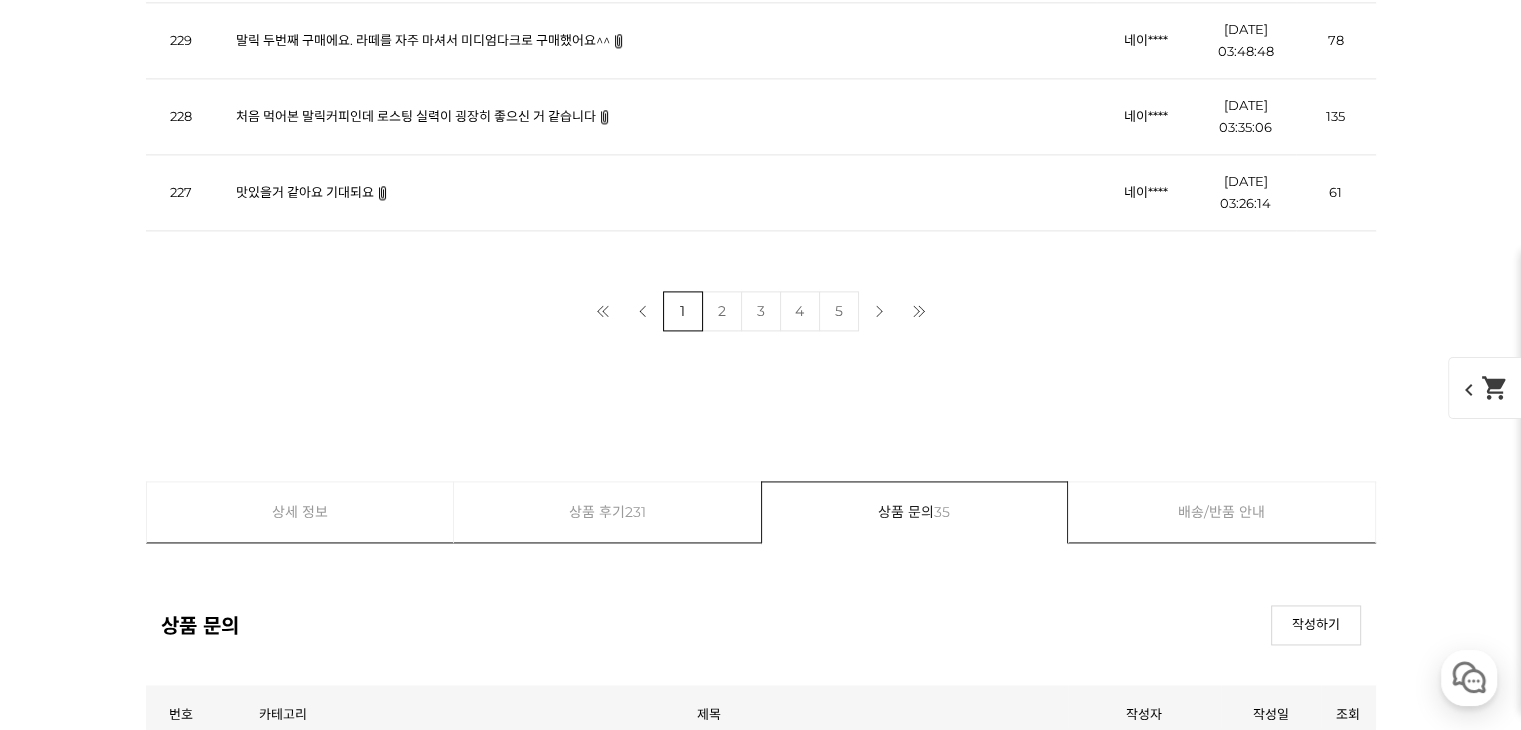 scroll, scrollTop: 10378, scrollLeft: 0, axis: vertical 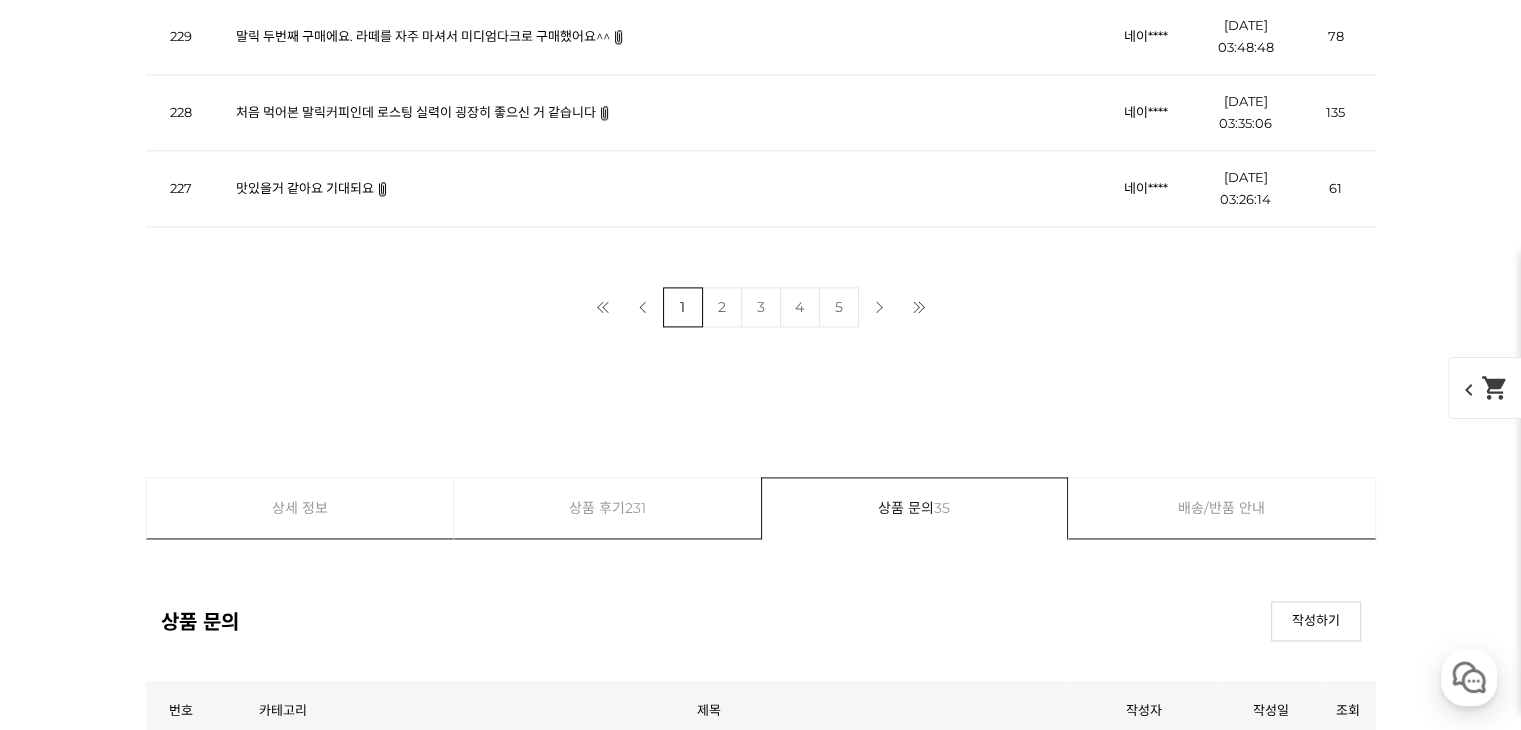 click at bounding box center (761, -1957) 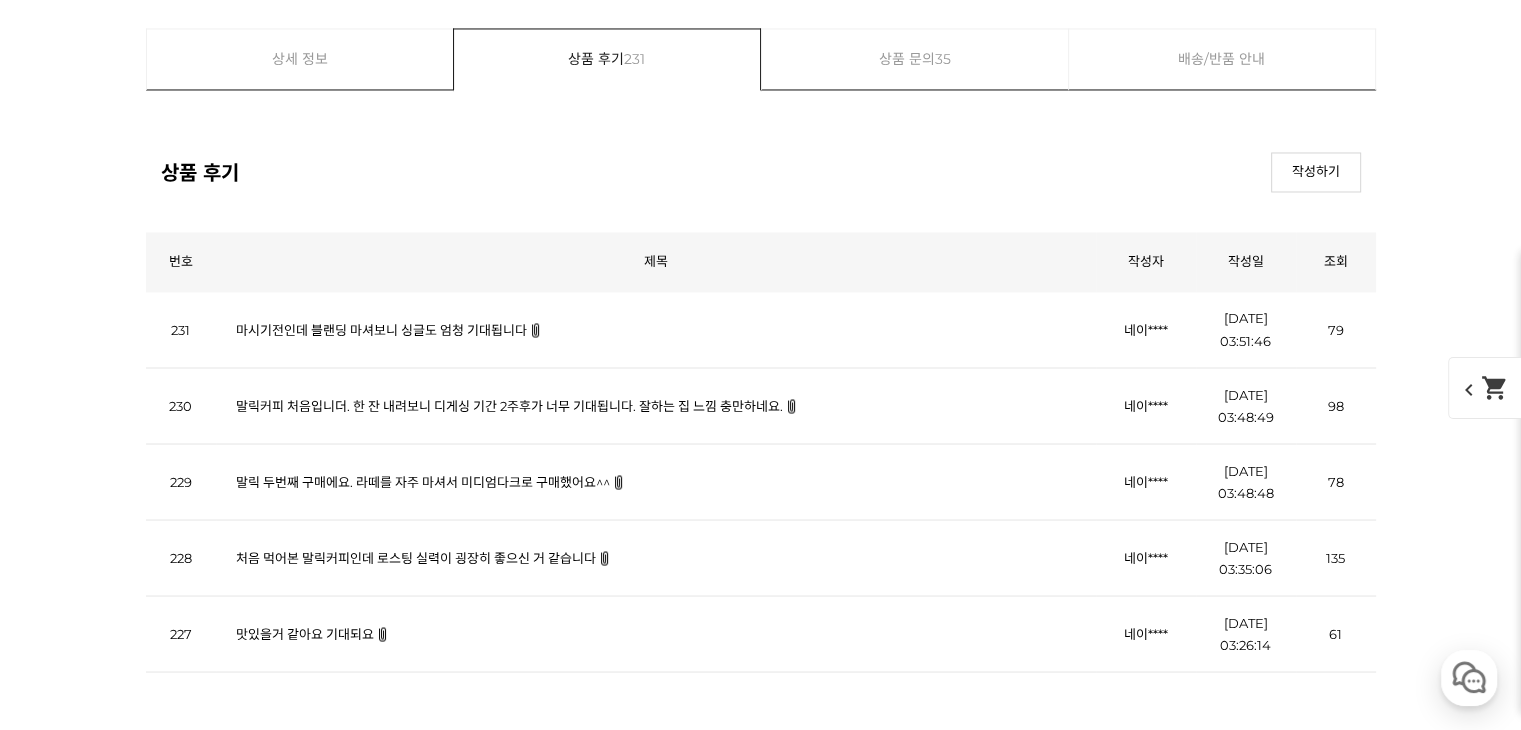 scroll, scrollTop: 10578, scrollLeft: 0, axis: vertical 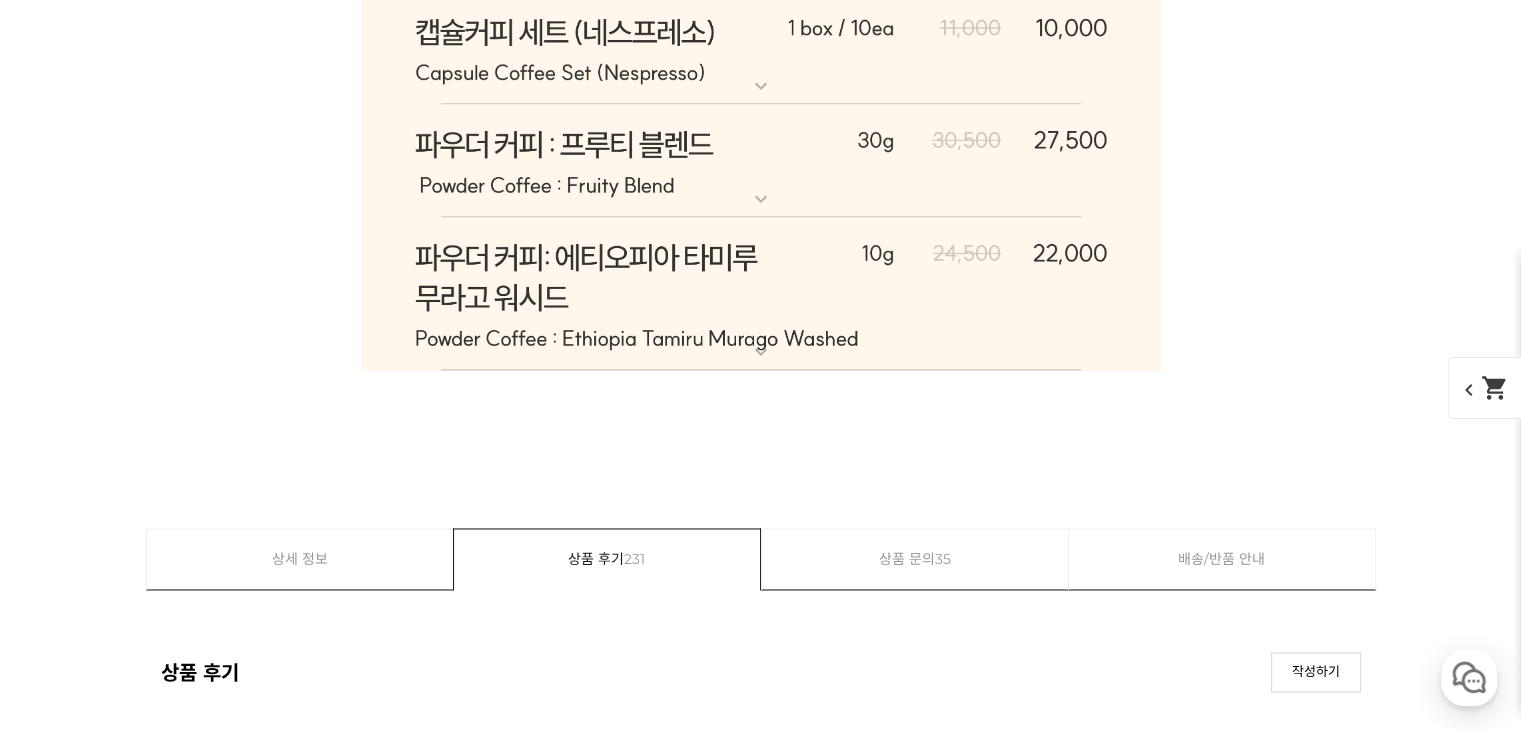 click at bounding box center (761, -2157) 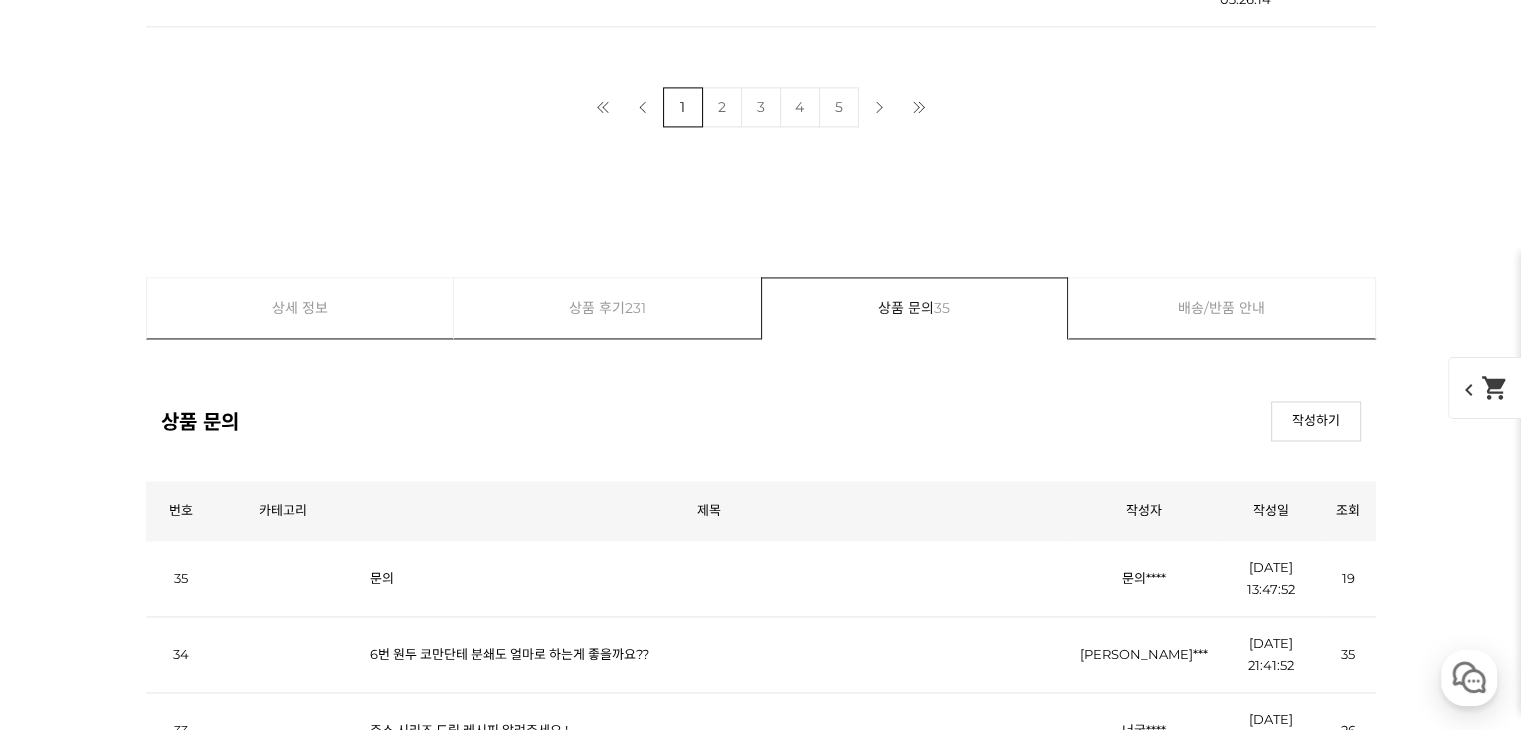 click at bounding box center (761, -2157) 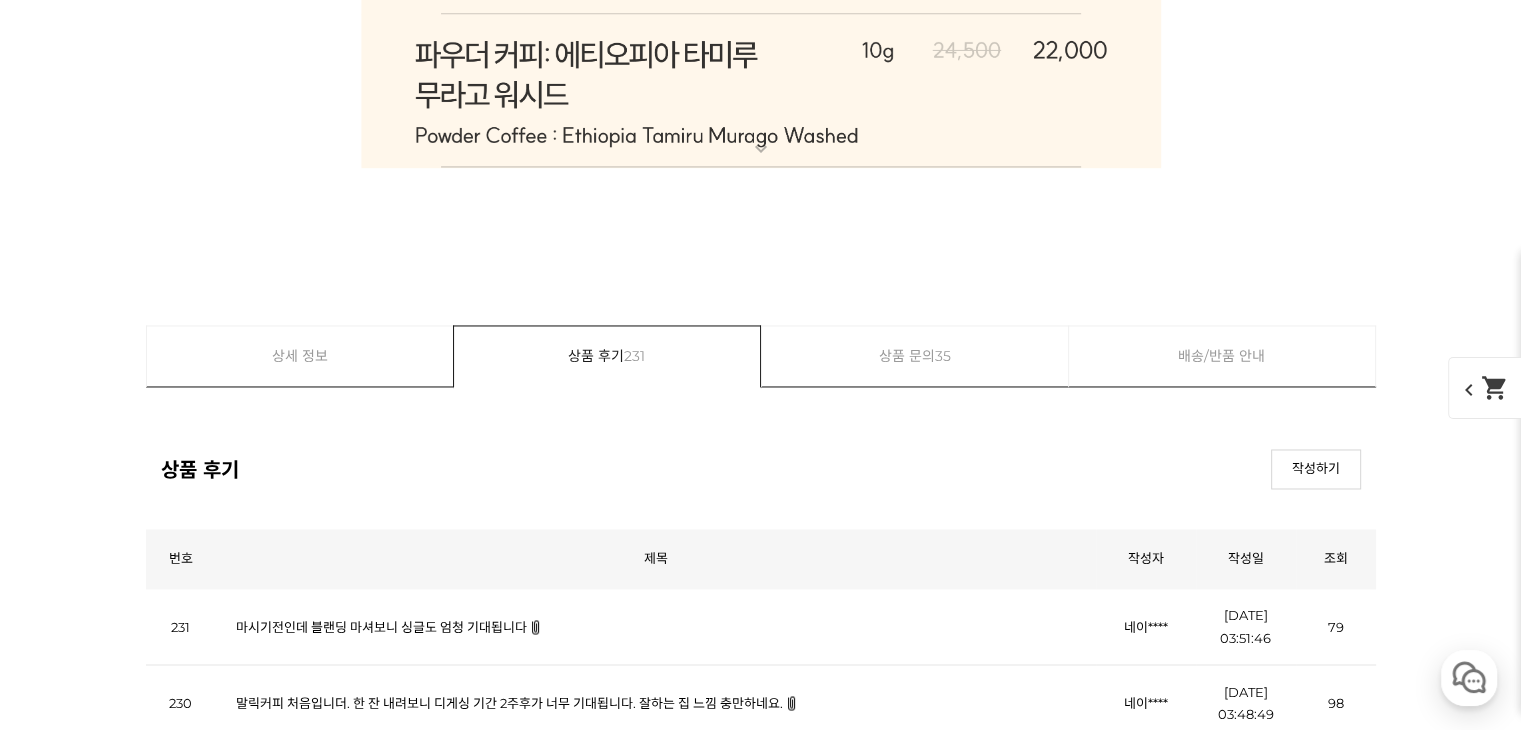 scroll, scrollTop: 11178, scrollLeft: 0, axis: vertical 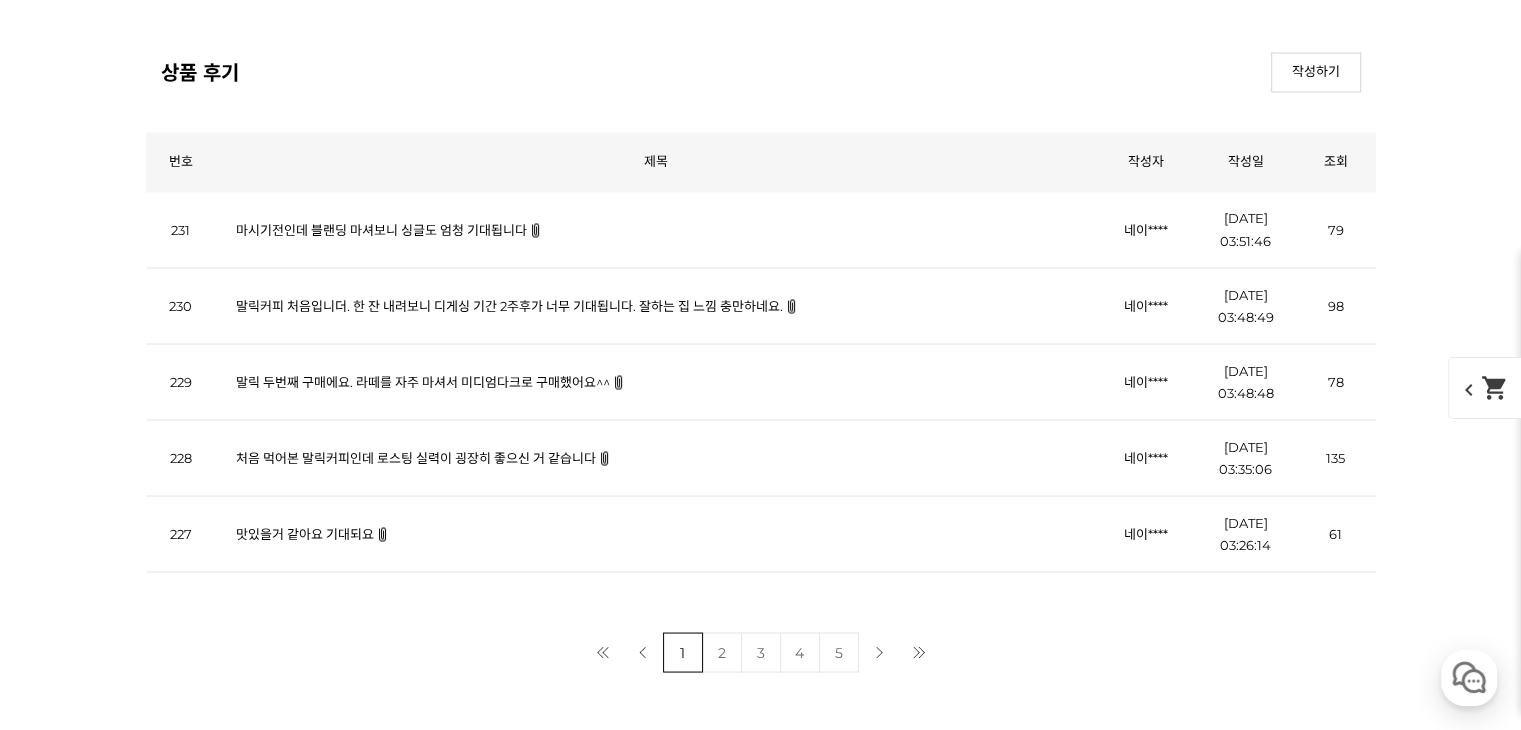 click 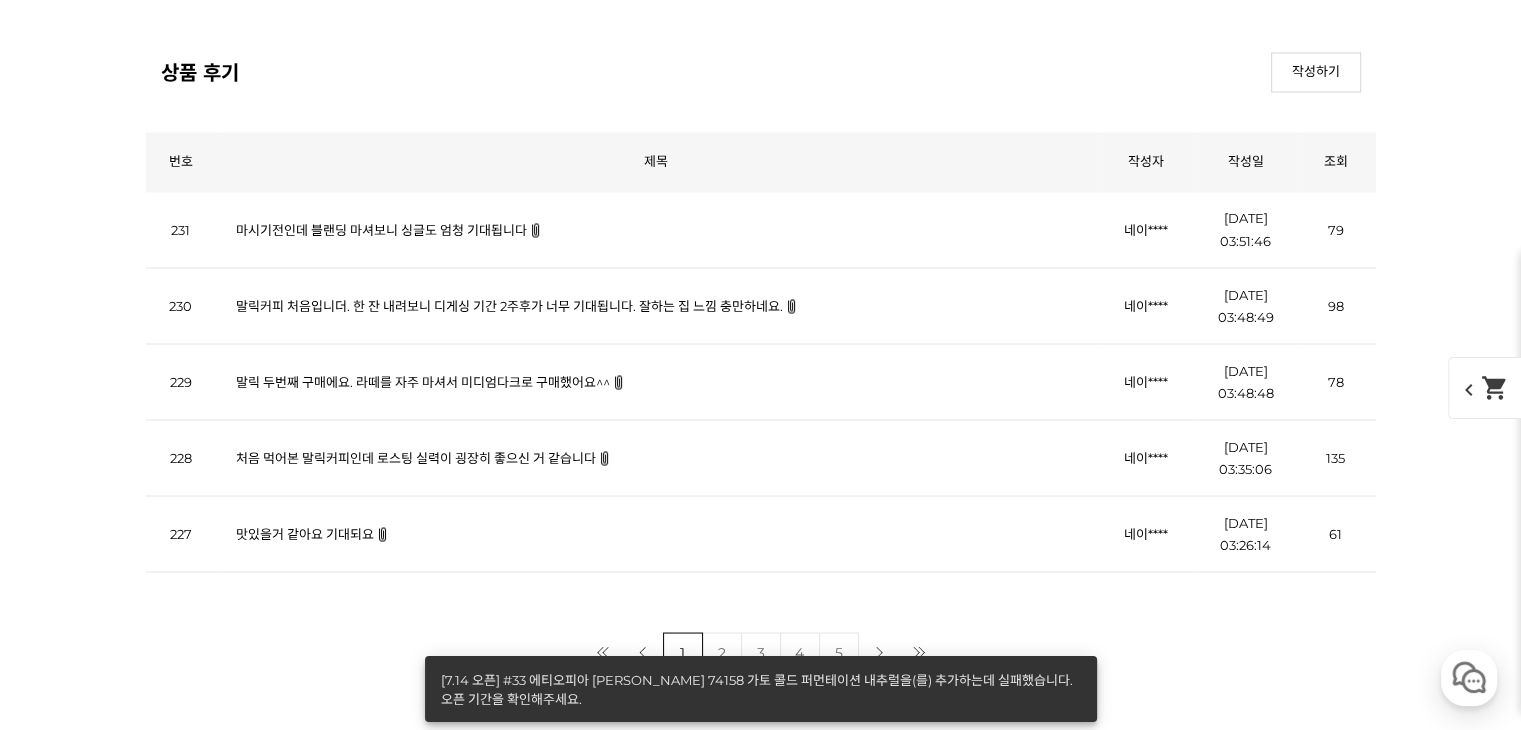 click on "게시글 신고하기
신고사유
관련없는 내용
욕설/비방
개인정보유출
광고/홍보글
기타
신고해주신 내용은 쇼핑몰 운영자의 검토 후 내부 운영 정책에 의해 처리가 진행됩니다.
신고
취소
닫기
상세 정보
상품 후기  231
상품 문의  35
배송/반품 안내
상세 정보
배송/반품 안내
상품 후기  231
상품 문의  35
﻿  expand_more  그레이프 쥬스 (언스페셜티 블렌드)  expand_more  애플 쥬스 (언스페셜티 블렌드)  expand_more   expand_more   expand_more   expand_more" at bounding box center (761, -3885) 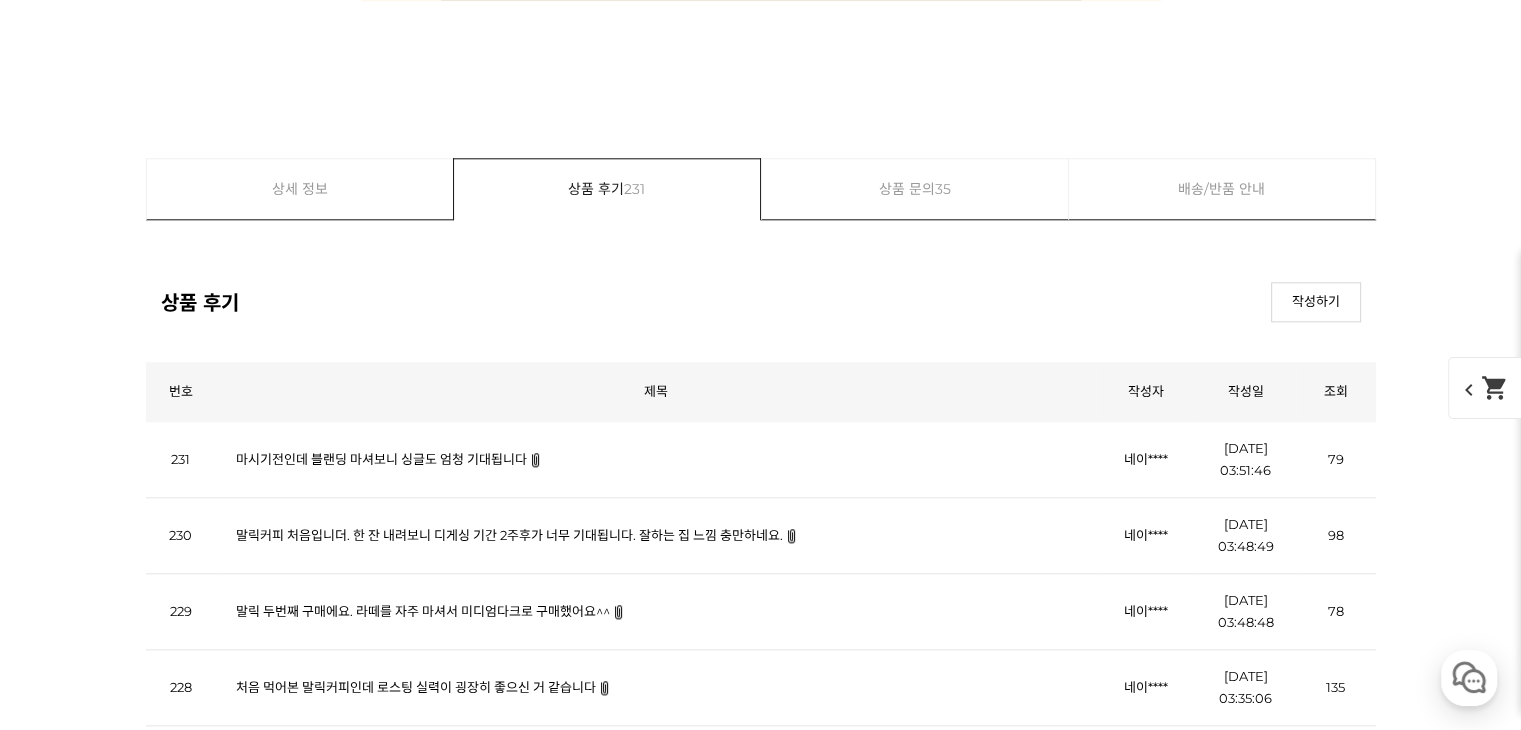 scroll, scrollTop: 9378, scrollLeft: 0, axis: vertical 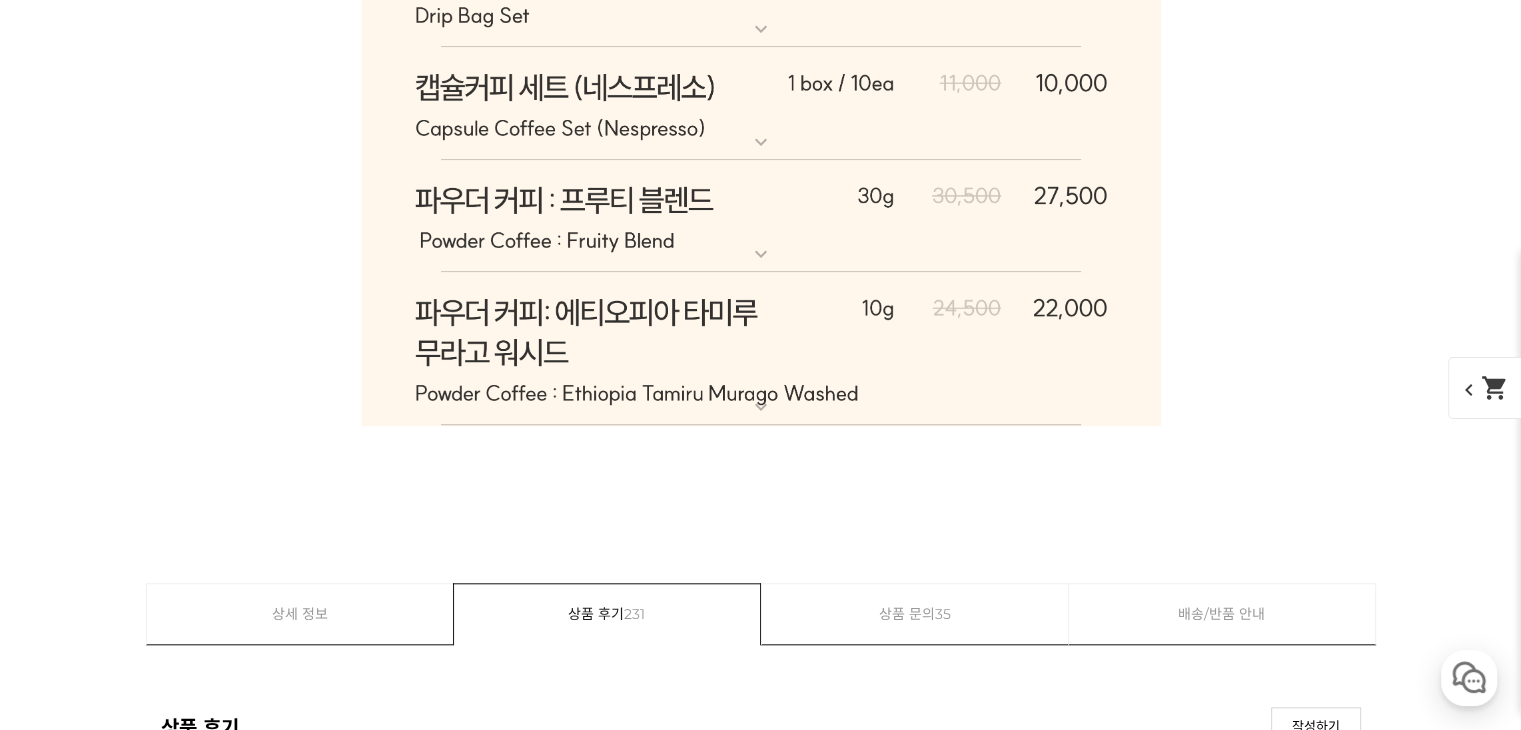 click on "게시글 신고하기
신고사유
관련없는 내용
욕설/비방
개인정보유출
광고/홍보글
기타
신고해주신 내용은 쇼핑몰 운영자의 검토 후 내부 운영 정책에 의해 처리가 진행됩니다.
신고
취소
닫기
상세 정보
상품 후기  231
상품 문의  35
배송/반품 안내
상세 정보
배송/반품 안내
상품 후기  231
상품 문의  35
﻿  expand_more  그레이프 쥬스 (언스페셜티 블렌드)  expand_more  애플 쥬스 (언스페셜티 블렌드)  expand_more   expand_more   expand_more   expand_more" at bounding box center [761, -2657] 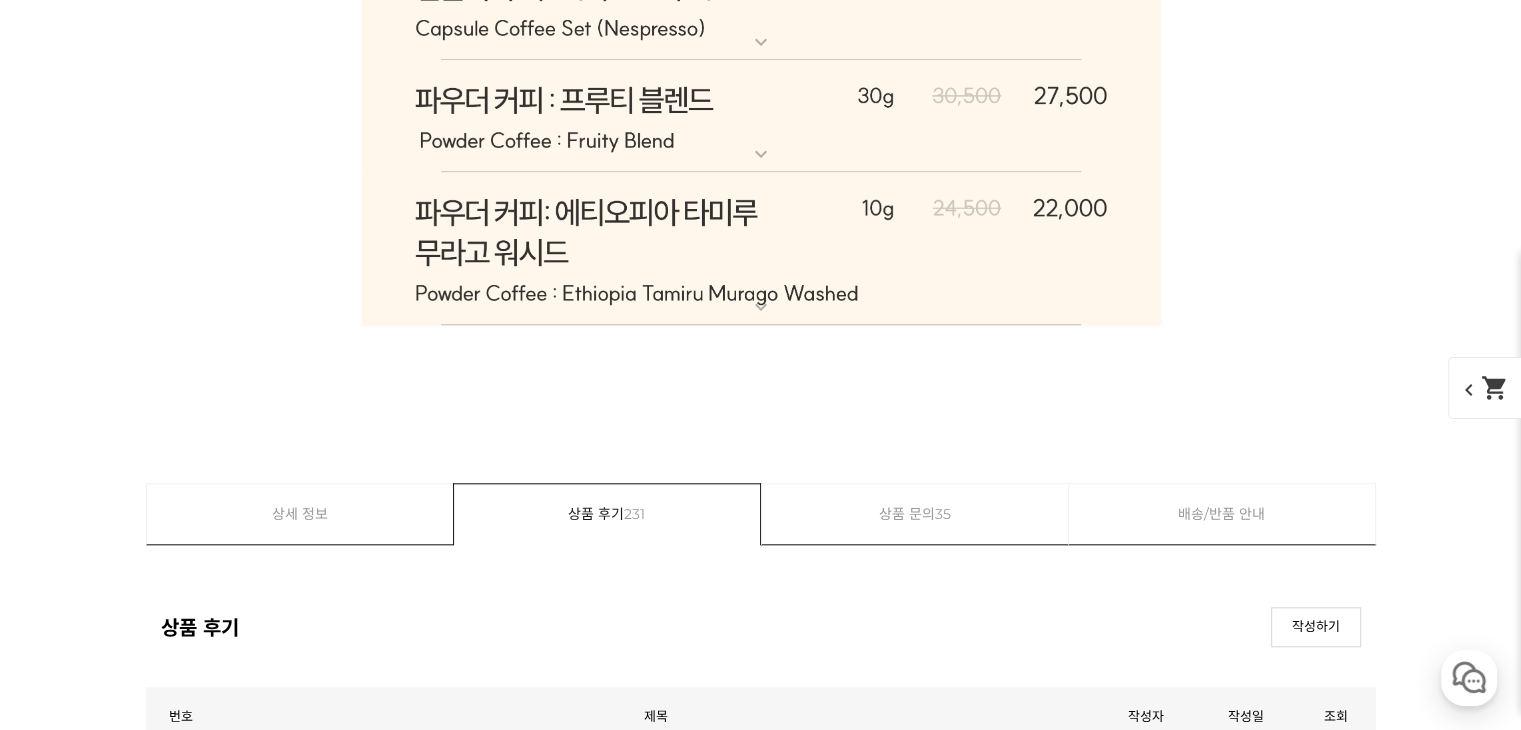 scroll, scrollTop: 9378, scrollLeft: 0, axis: vertical 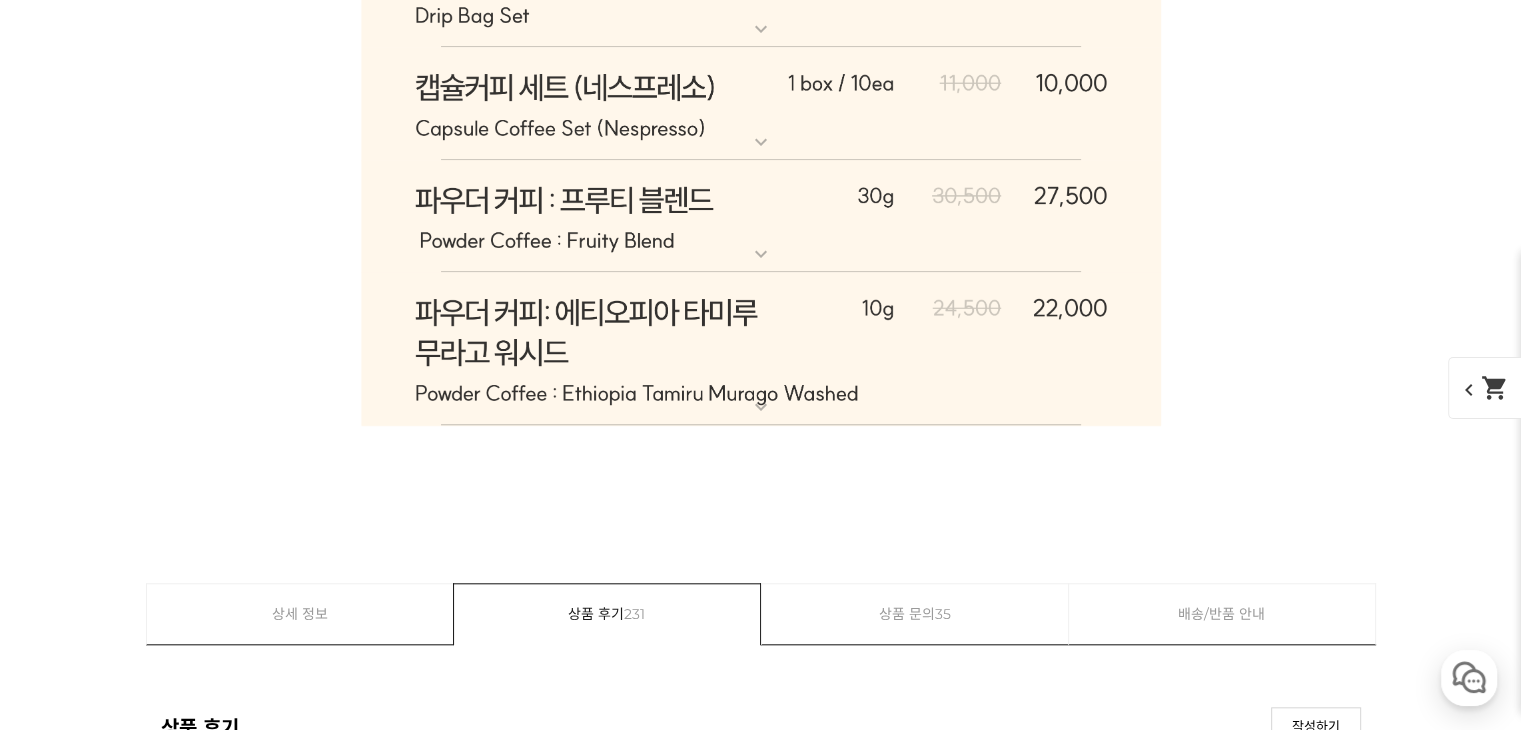 click at bounding box center [761, -1929] 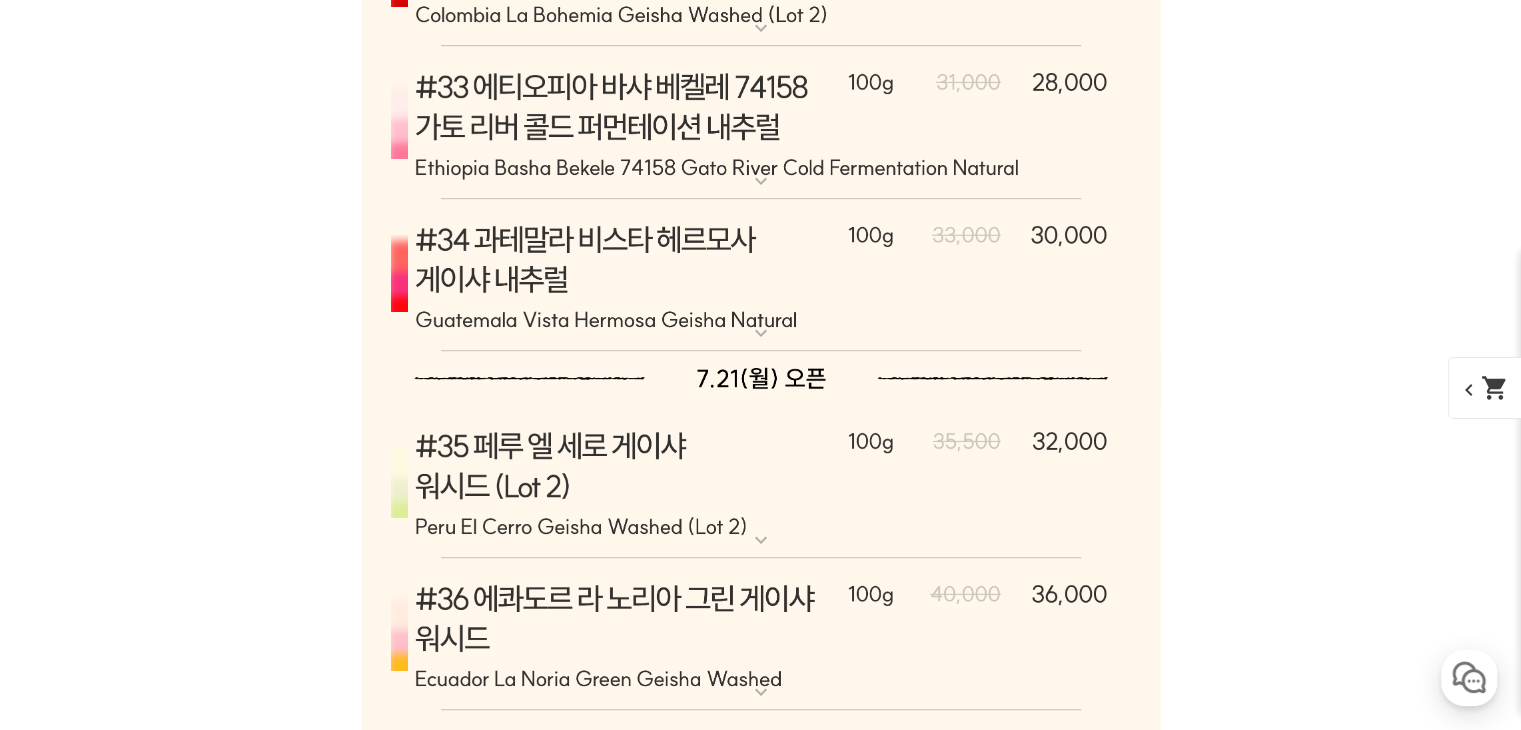 click at bounding box center [761, -1929] 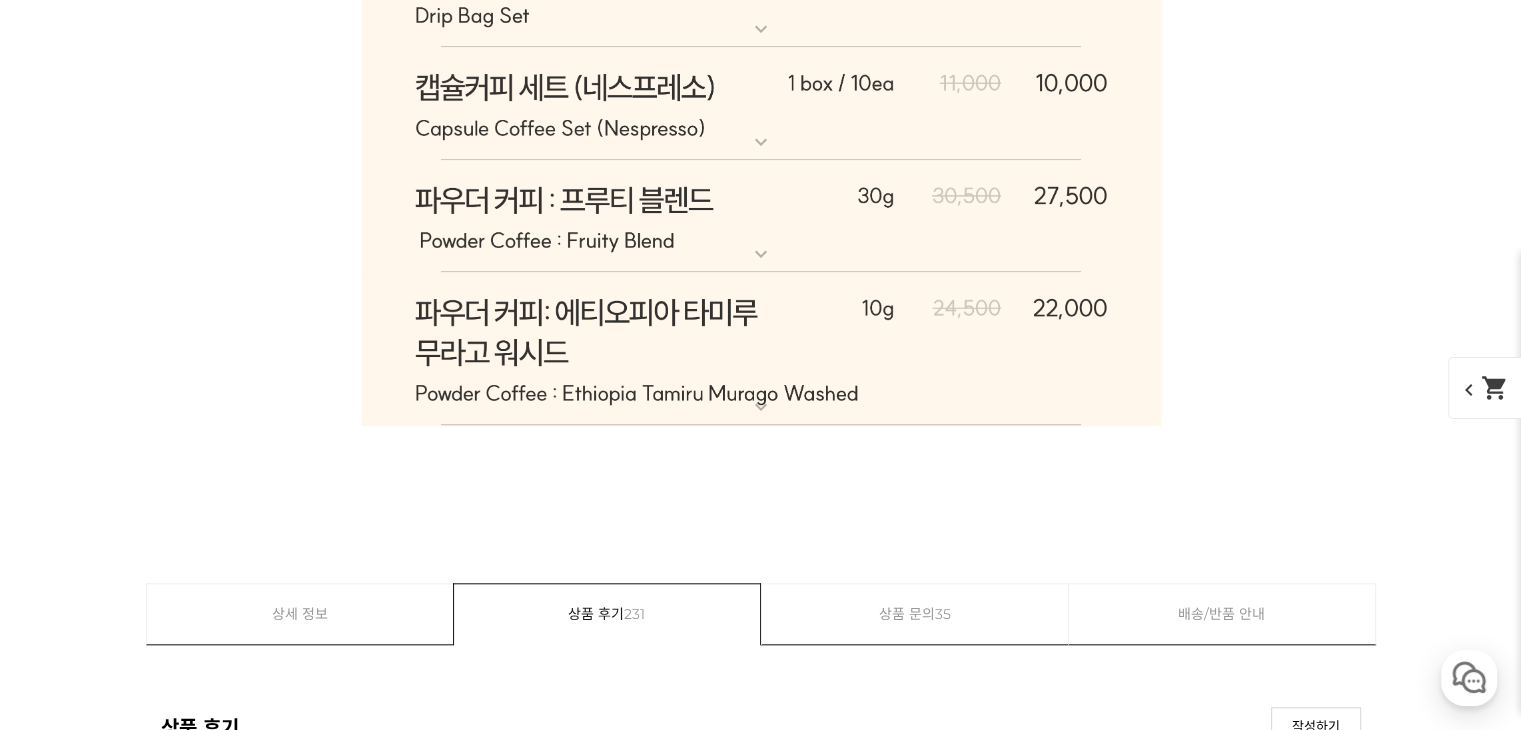 click at bounding box center [761, -2082] 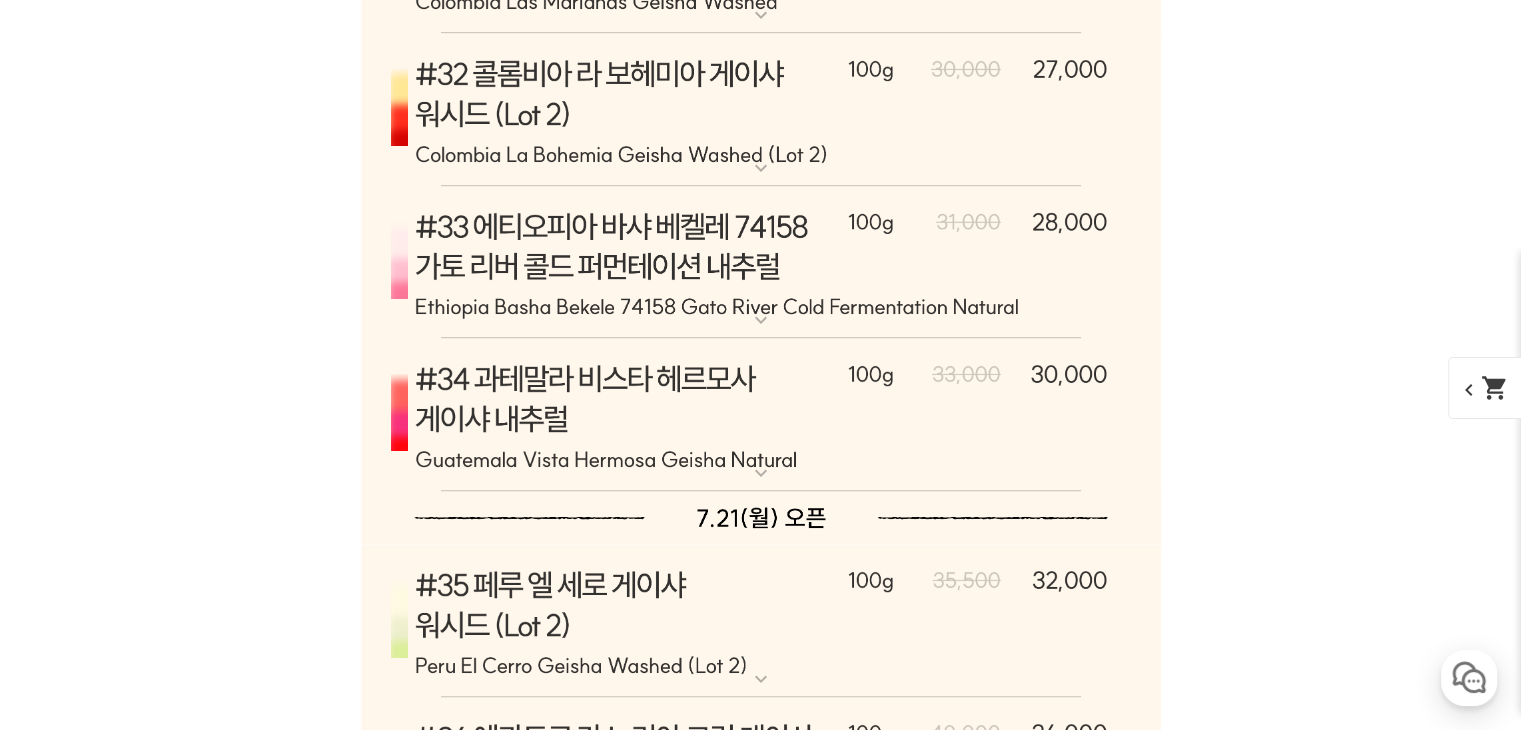 click at bounding box center (761, -2082) 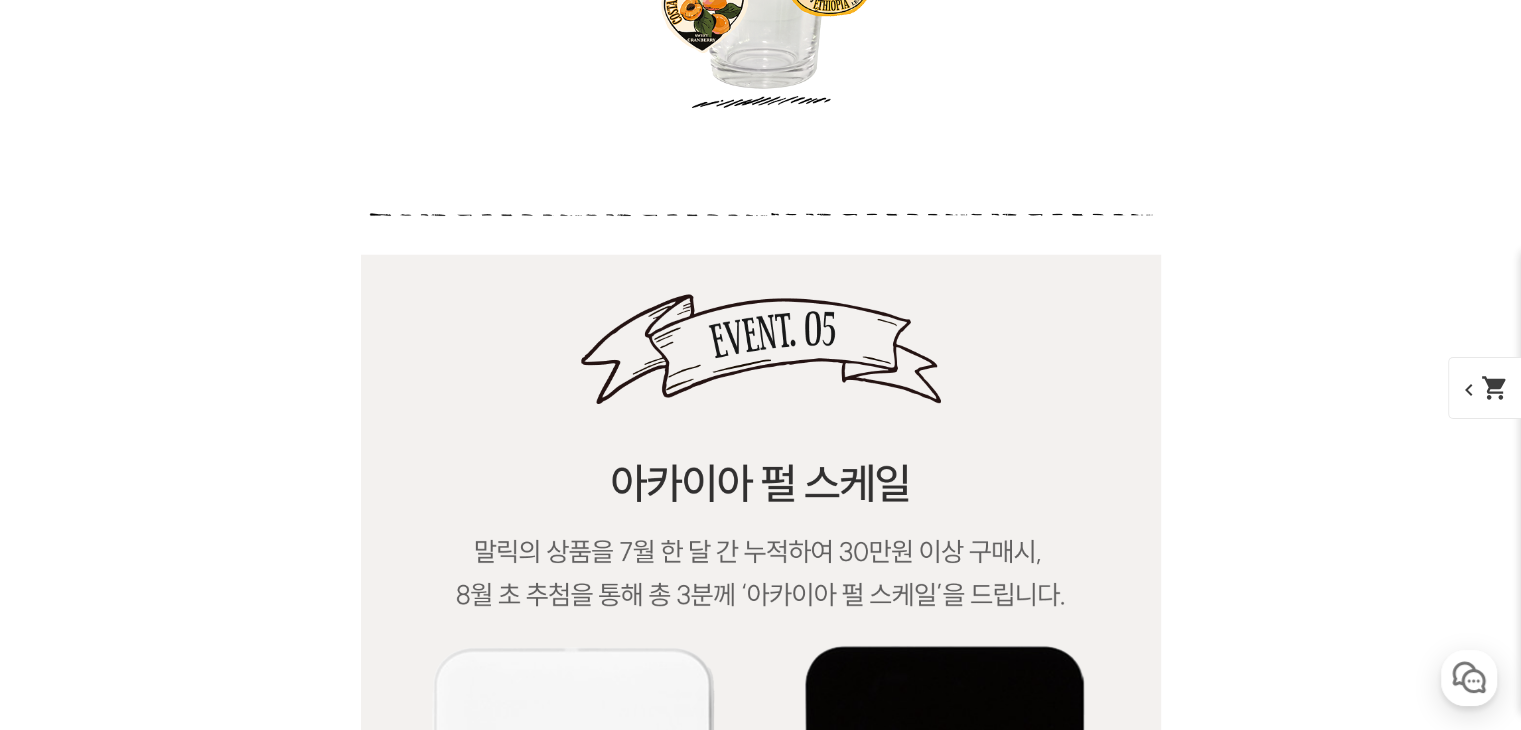 scroll, scrollTop: 20278, scrollLeft: 0, axis: vertical 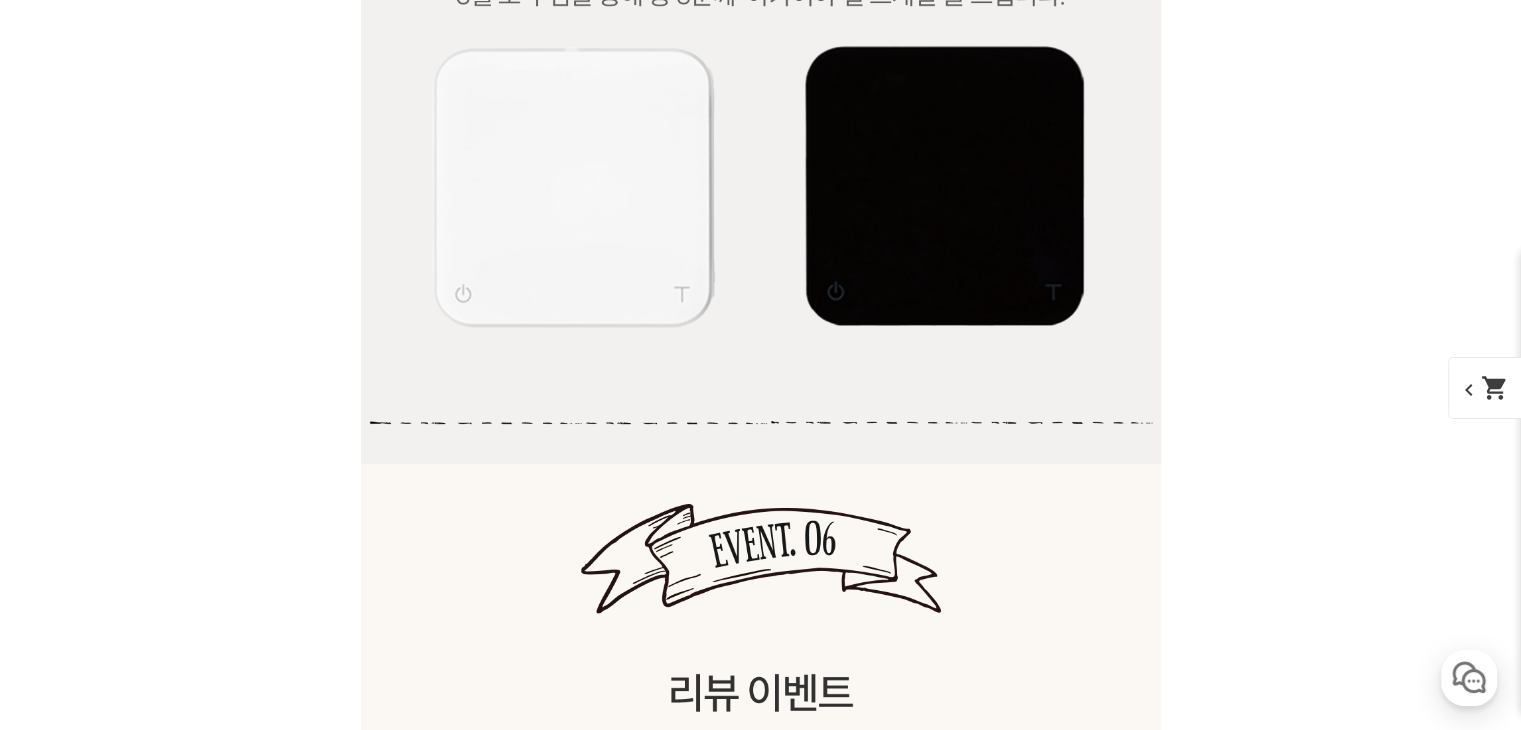 click on "게시글 신고하기
신고사유
관련없는 내용
욕설/비방
개인정보유출
광고/홍보글
기타
신고해주신 내용은 쇼핑몰 운영자의 검토 후 내부 운영 정책에 의해 처리가 진행됩니다.
신고
취소
닫기
상세 정보
상품 후기  231
상품 문의  35
배송/반품 안내
상세 정보
배송/반품 안내
상품 후기  231
상품 문의  35
﻿  expand_more  그레이프 쥬스 (언스페셜티 블렌드)  expand_more  애플 쥬스 (언스페셜티 블렌드)  expand_more   expand_more   expand_more   expand_more" at bounding box center (761, -341) 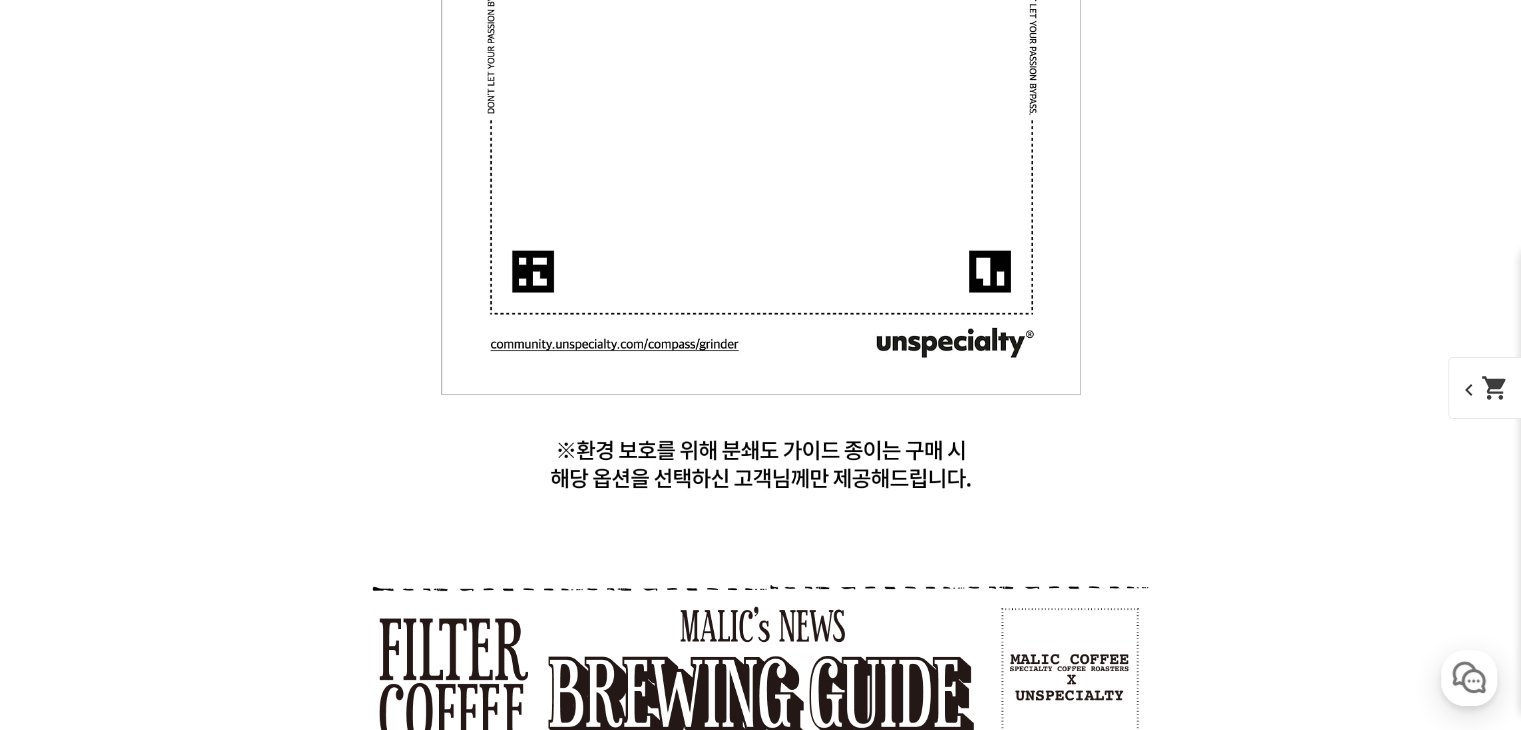 scroll, scrollTop: 23878, scrollLeft: 0, axis: vertical 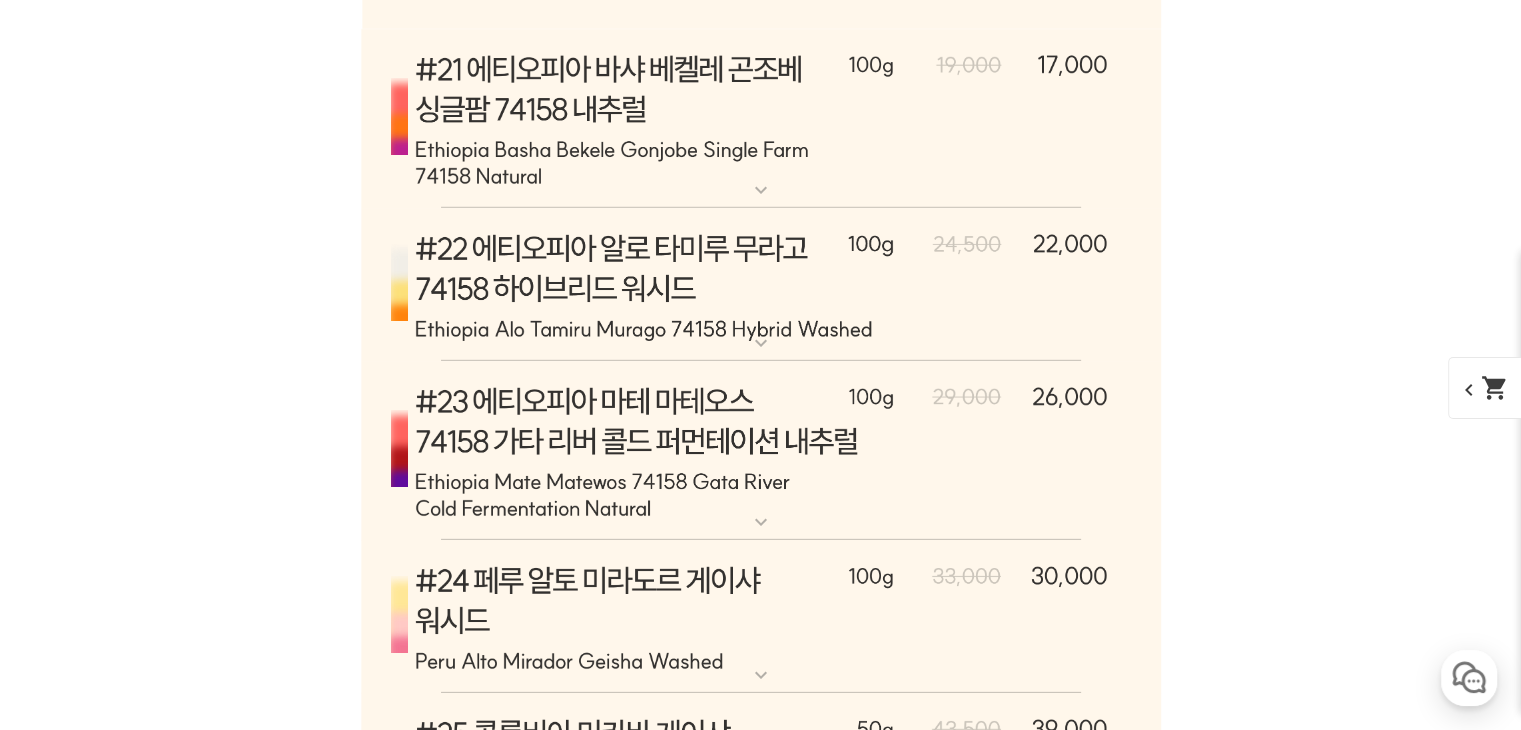 click at bounding box center (761, -1655) 